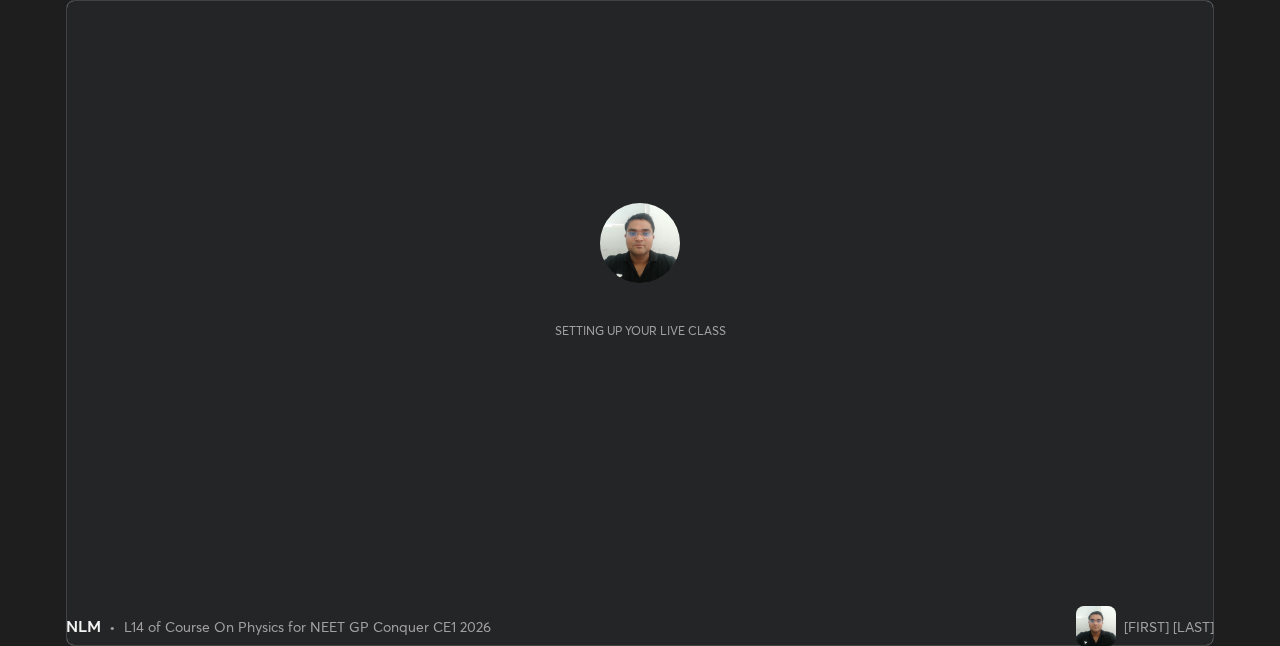 scroll, scrollTop: 0, scrollLeft: 0, axis: both 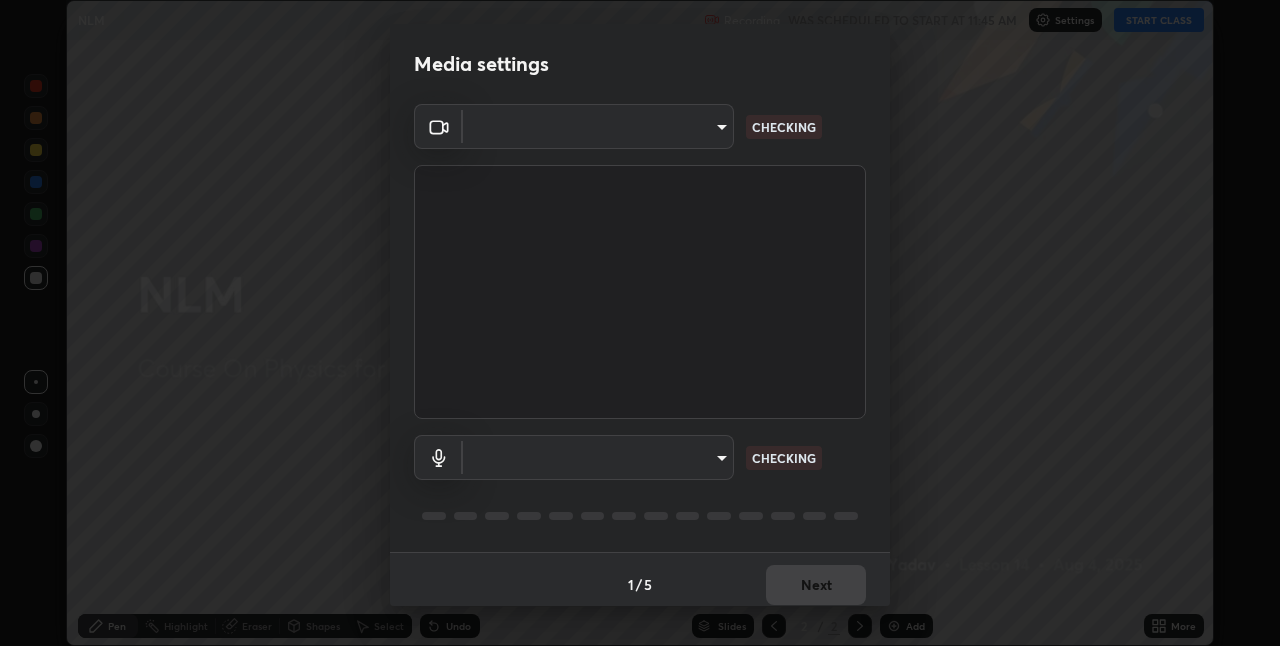 type on "bceb0d39e59d1d39637426b33c08aaa7dd42d03aa0ac193b5e2a50f4191d10bf" 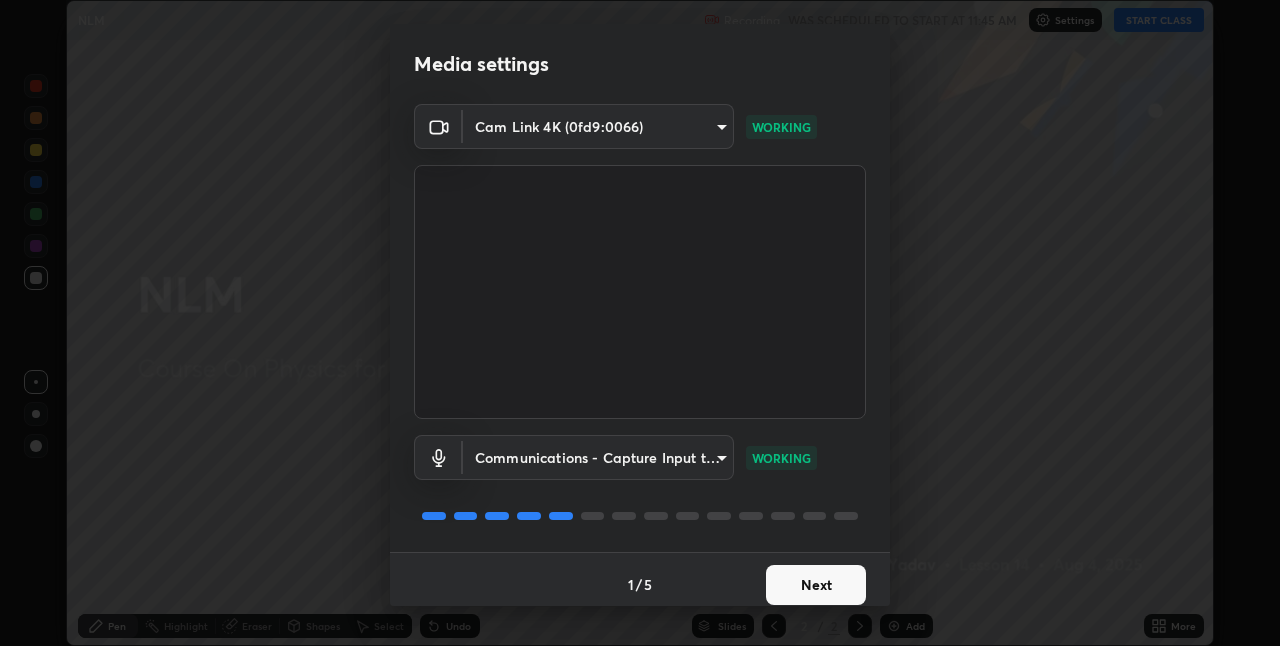 click on "Next" at bounding box center [816, 585] 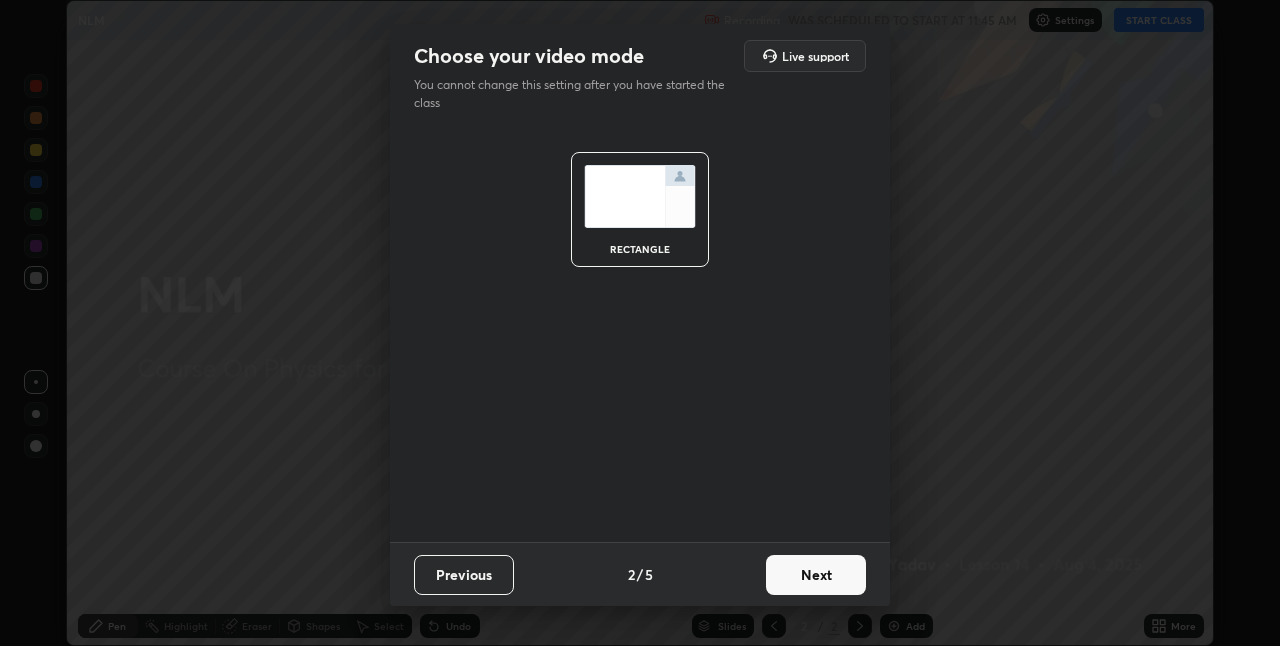 click on "Next" at bounding box center [816, 575] 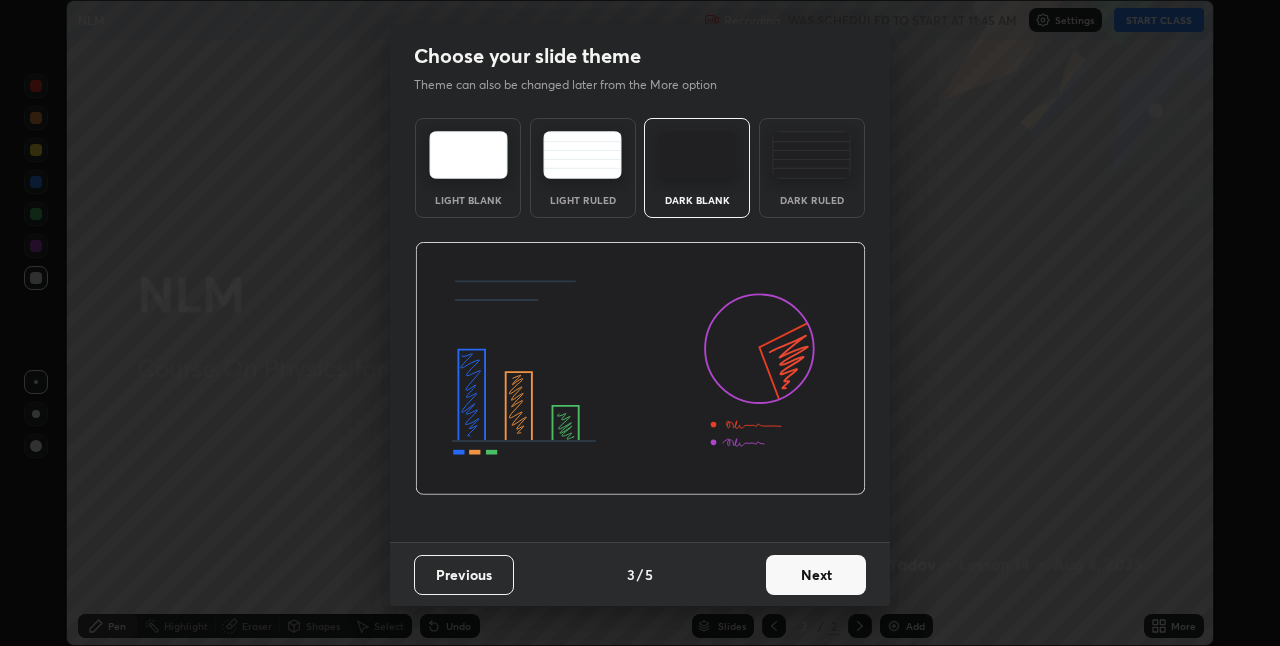 click on "Next" at bounding box center (816, 575) 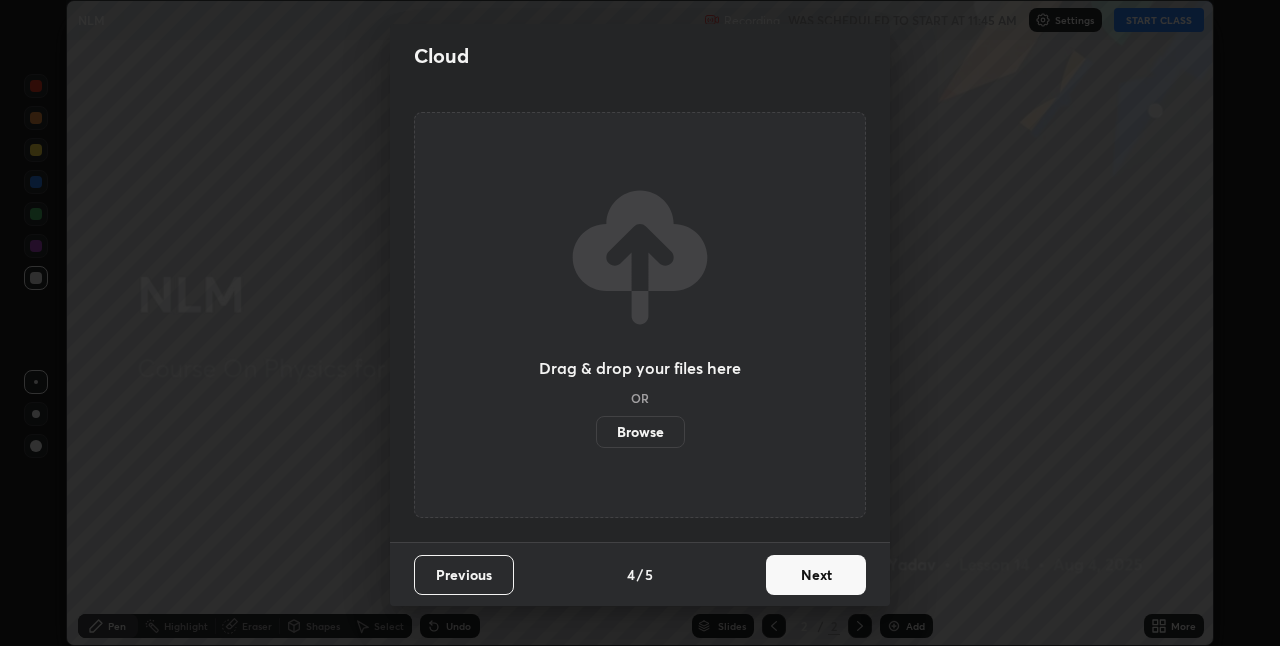 click on "Next" at bounding box center [816, 575] 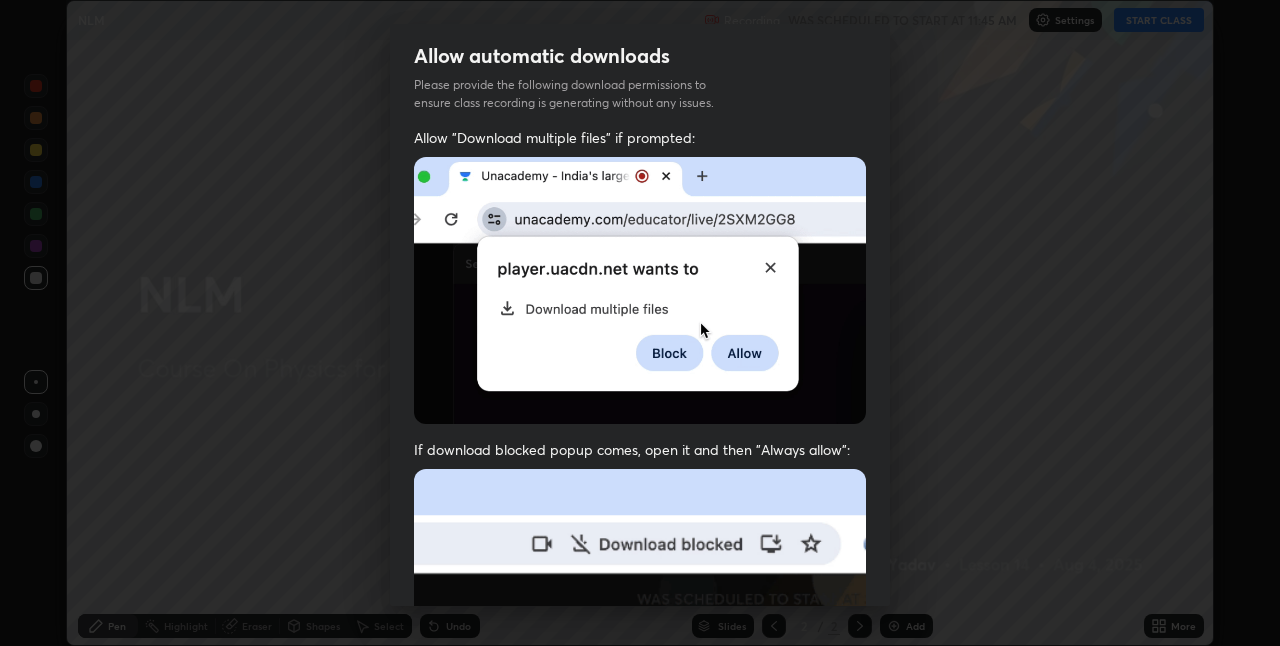 click at bounding box center [640, 687] 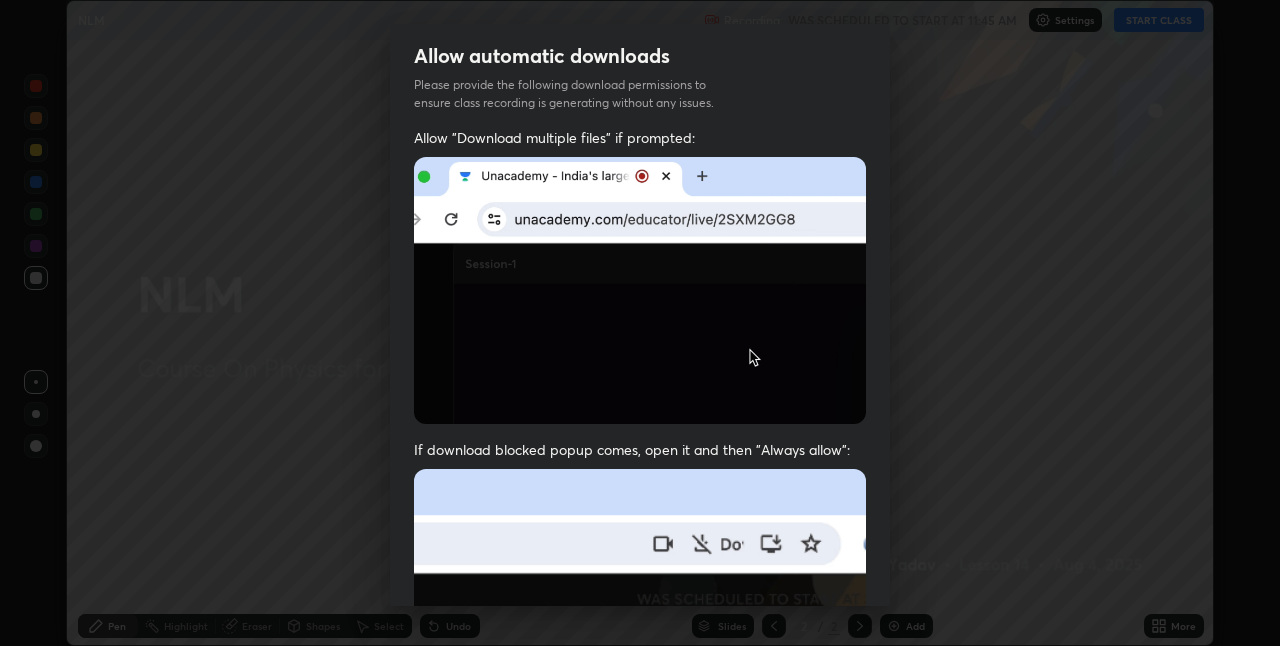 click at bounding box center (640, 687) 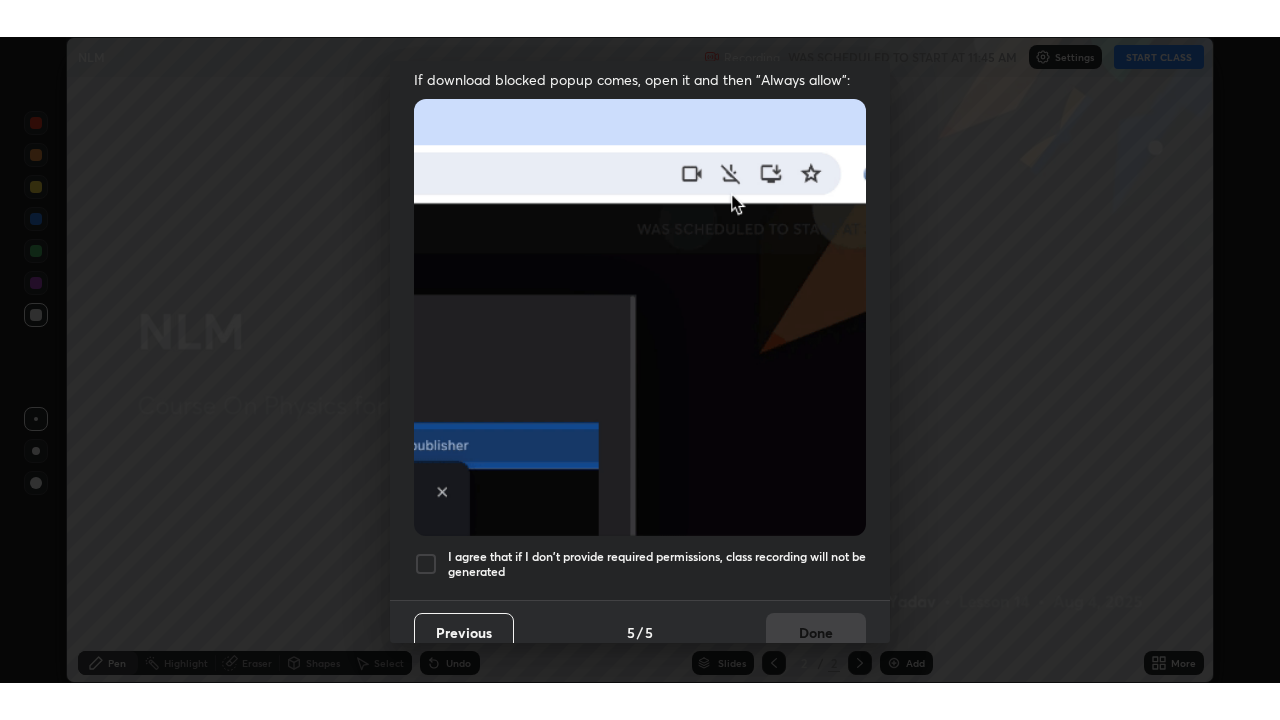 scroll, scrollTop: 418, scrollLeft: 0, axis: vertical 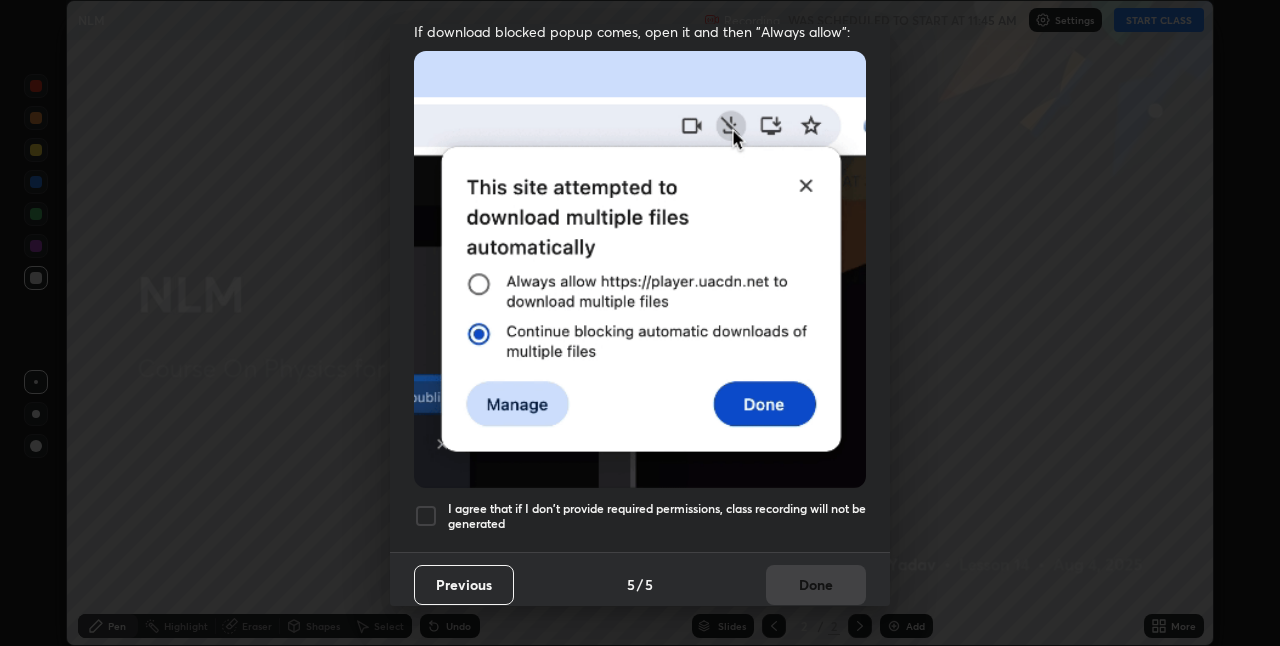 click at bounding box center (426, 516) 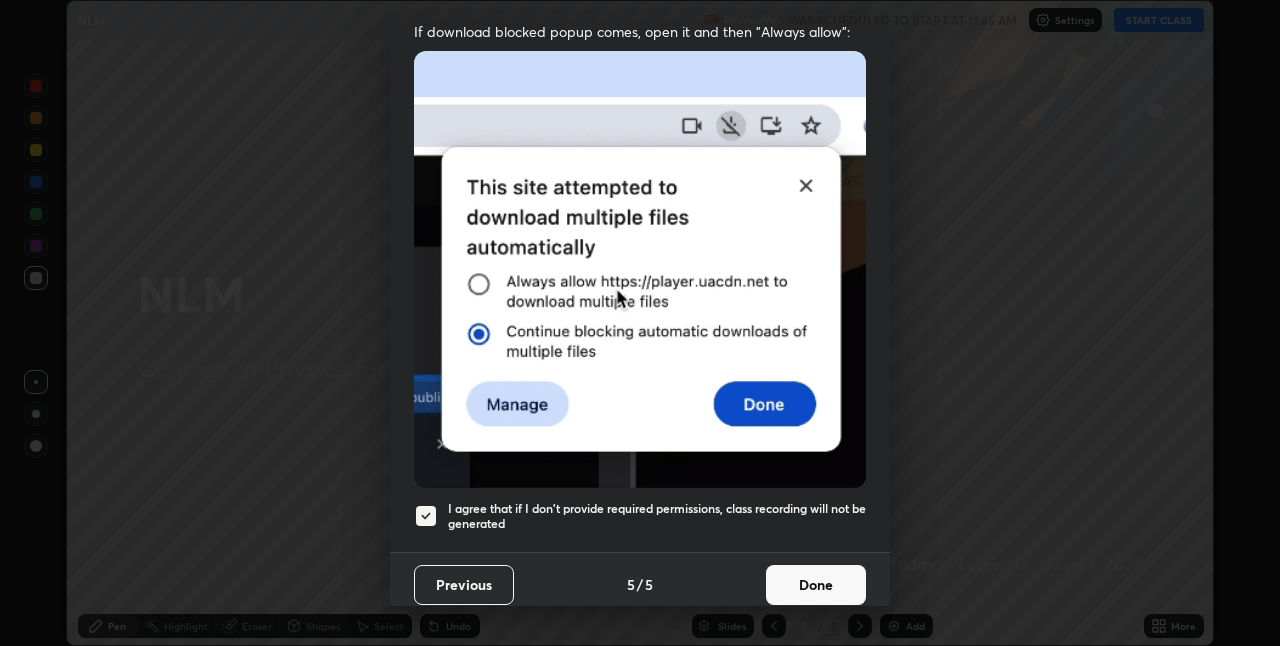 click on "Done" at bounding box center (816, 585) 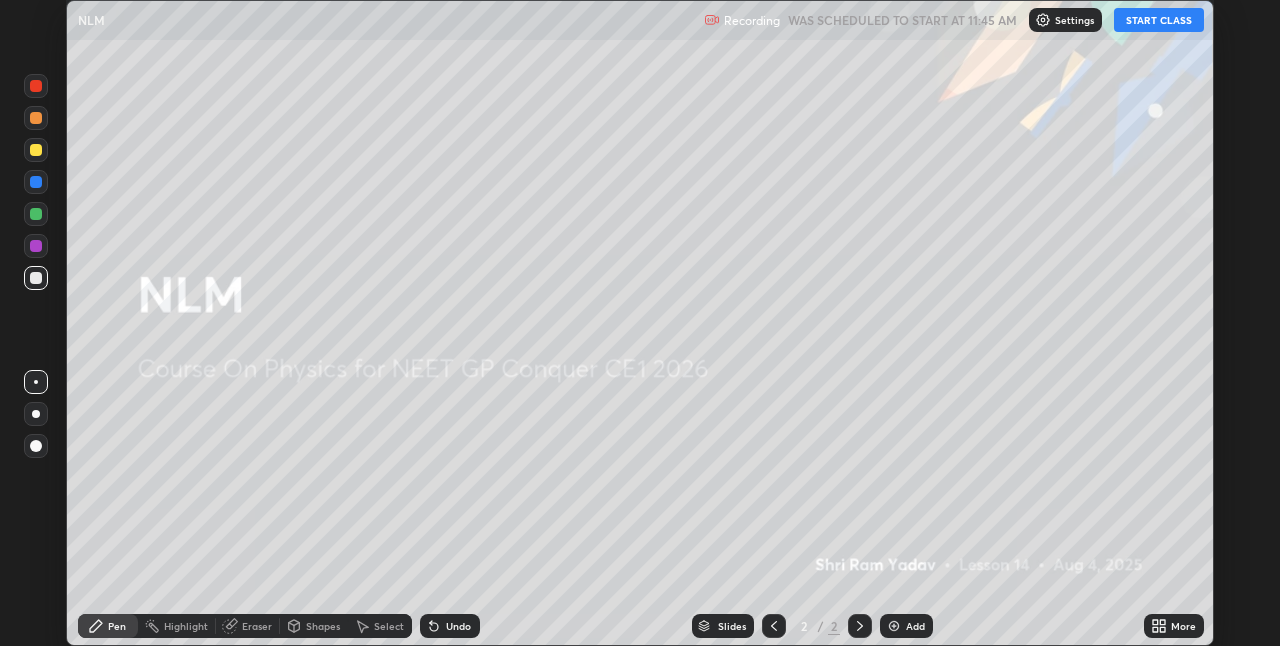 click on "START CLASS" at bounding box center [1159, 20] 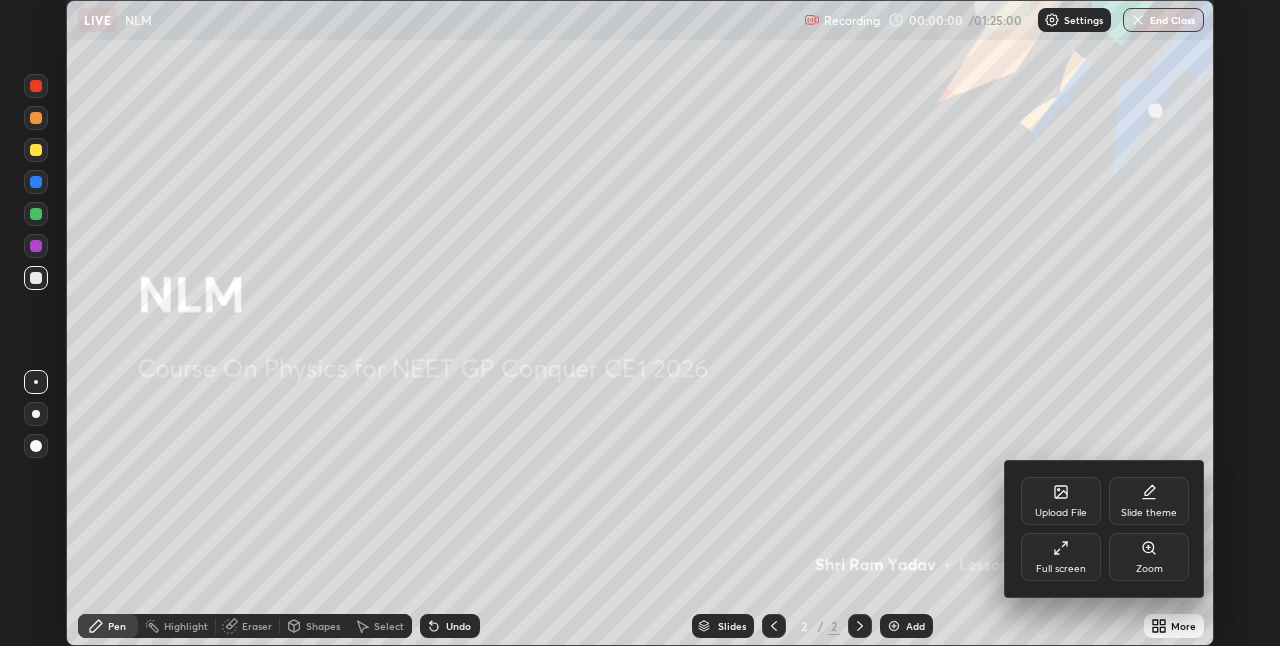 click on "Full screen" at bounding box center [1061, 569] 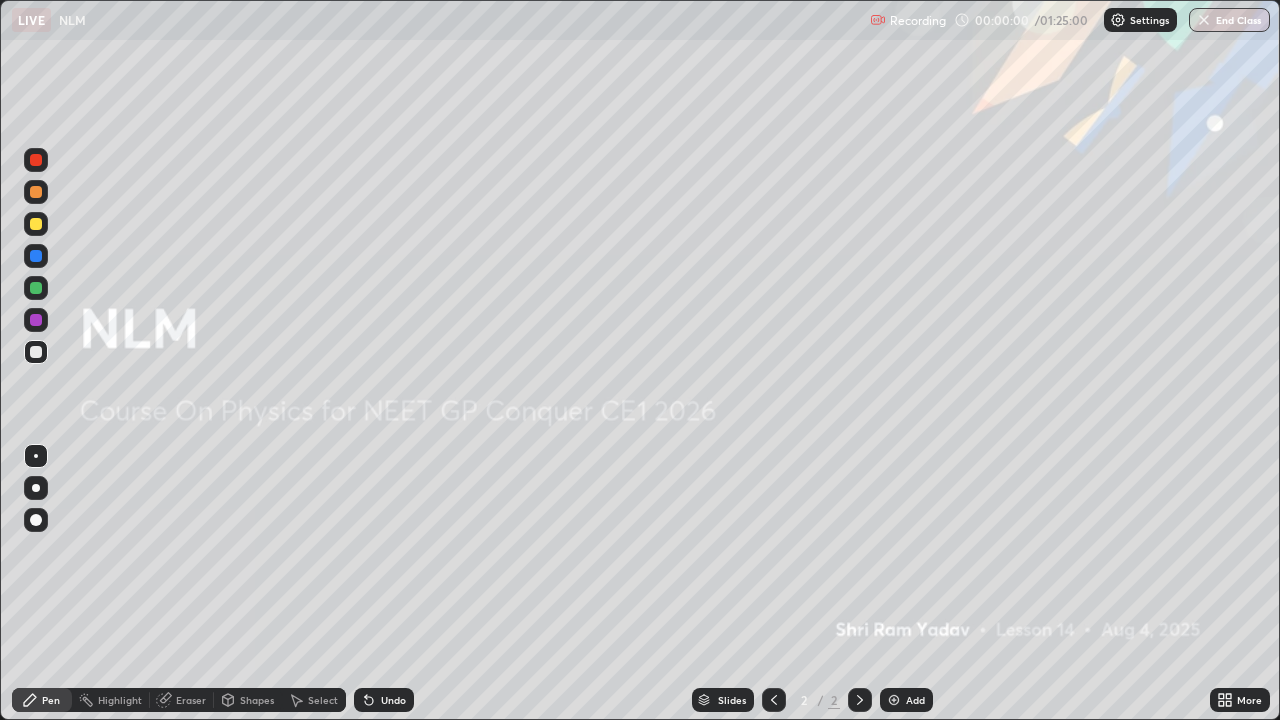 scroll, scrollTop: 99280, scrollLeft: 98720, axis: both 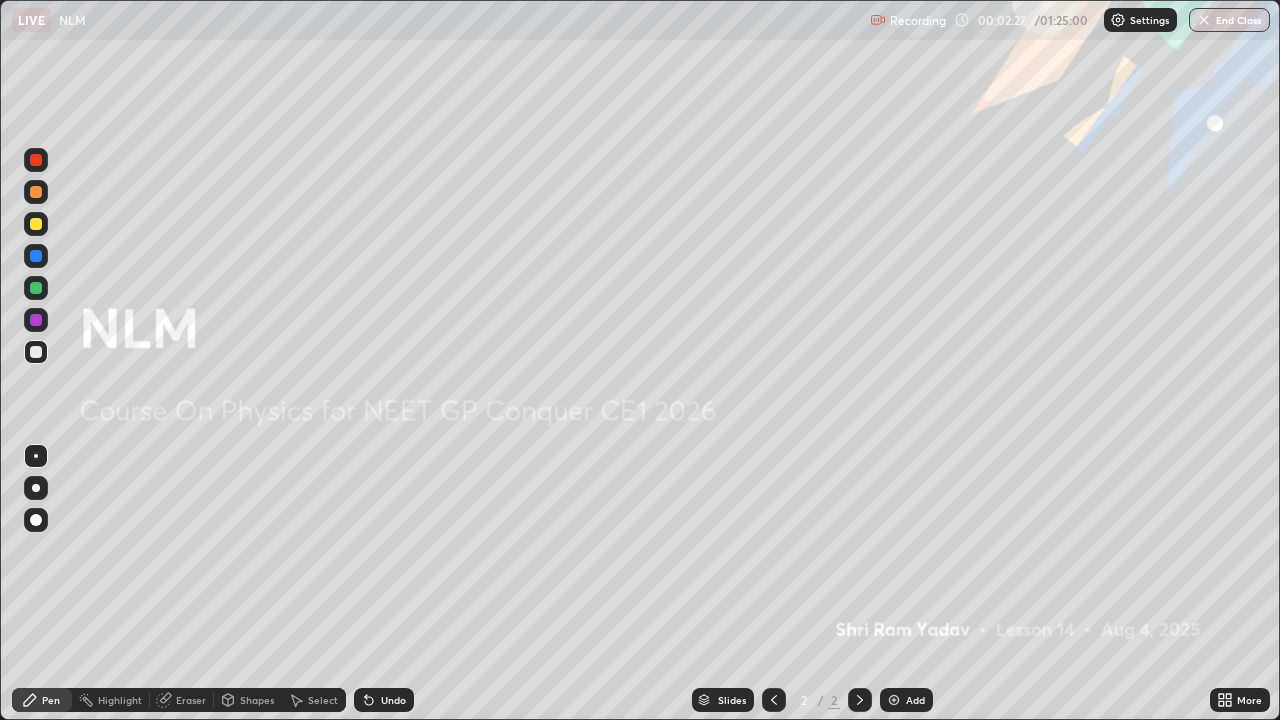 click at bounding box center [894, 700] 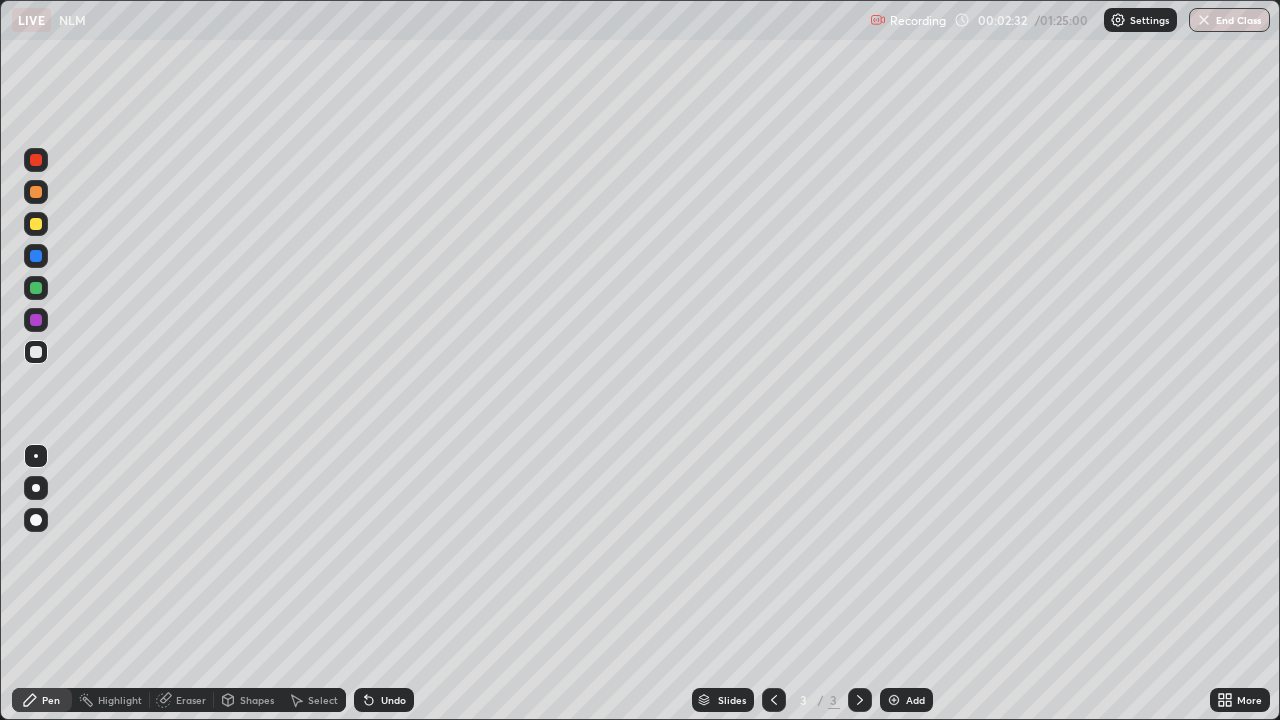 click at bounding box center [36, 456] 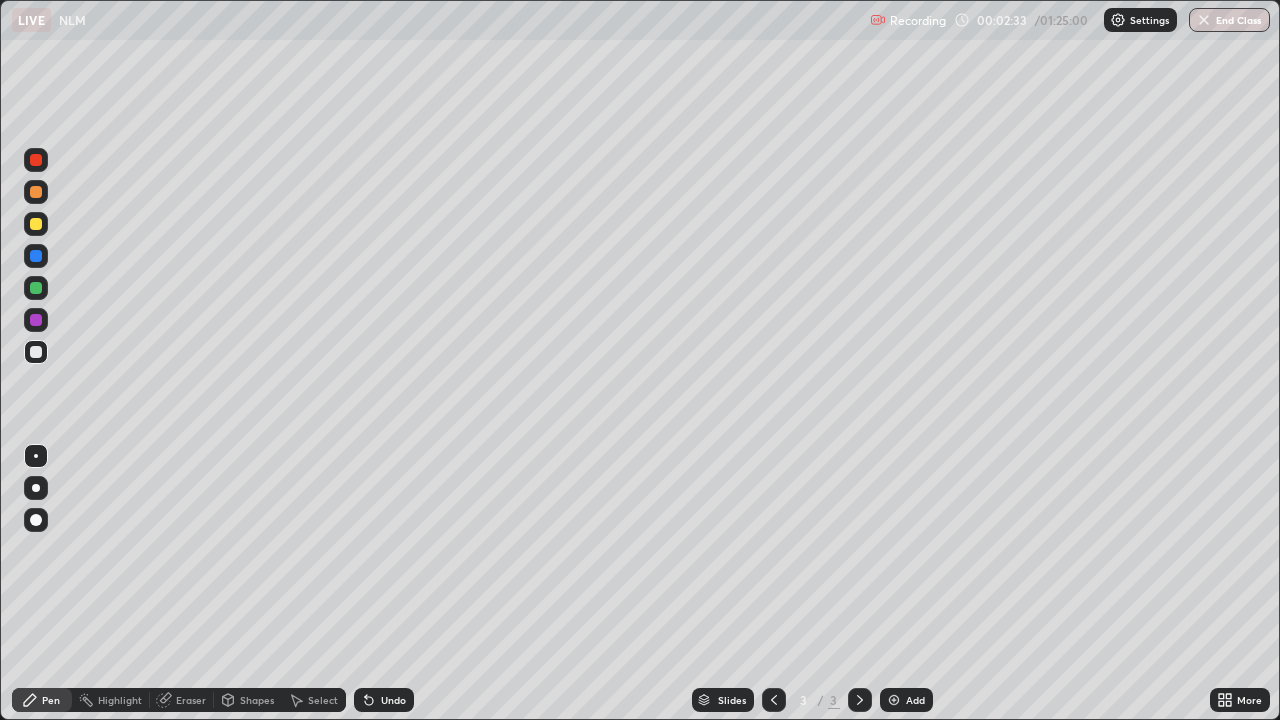 click at bounding box center [36, 192] 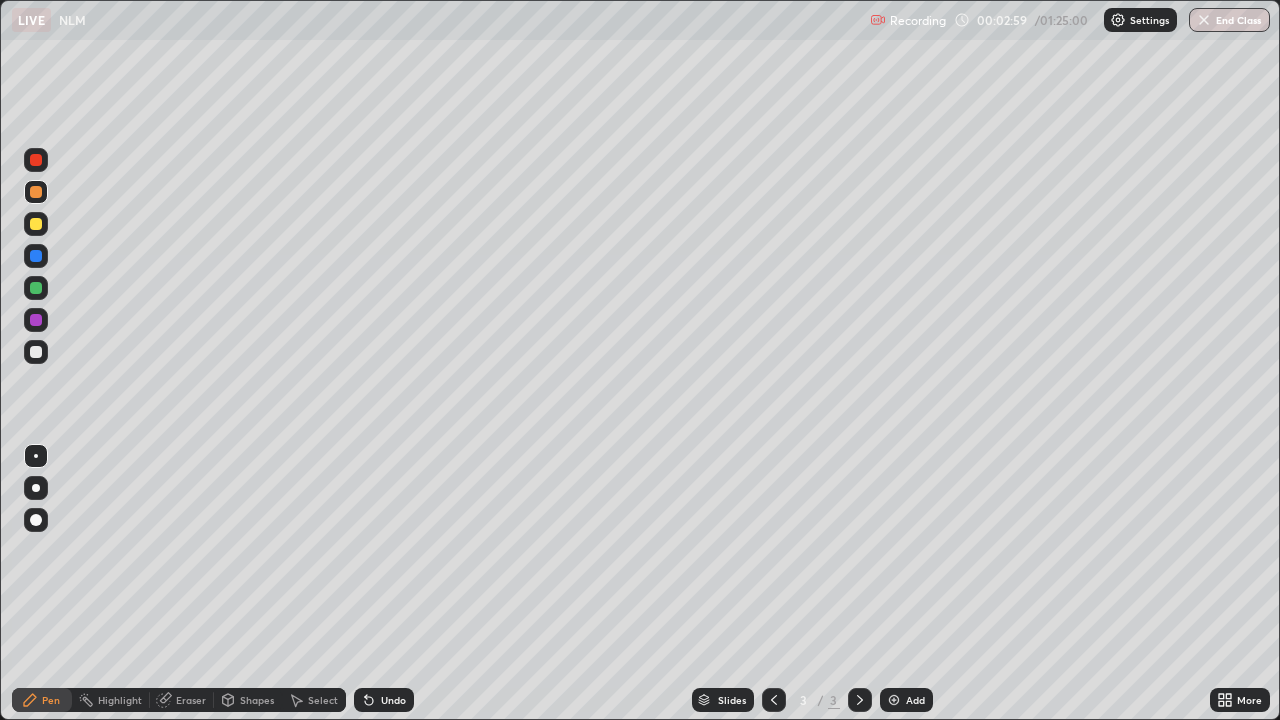 click at bounding box center (36, 320) 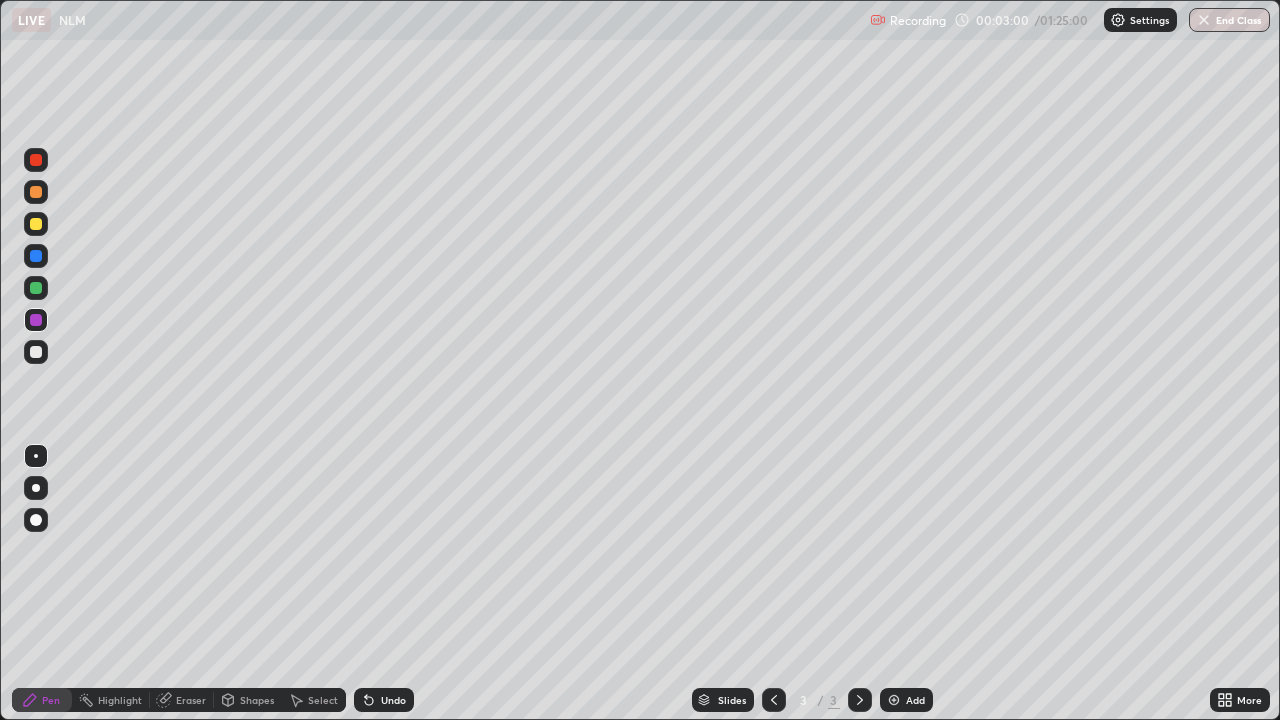click at bounding box center (36, 352) 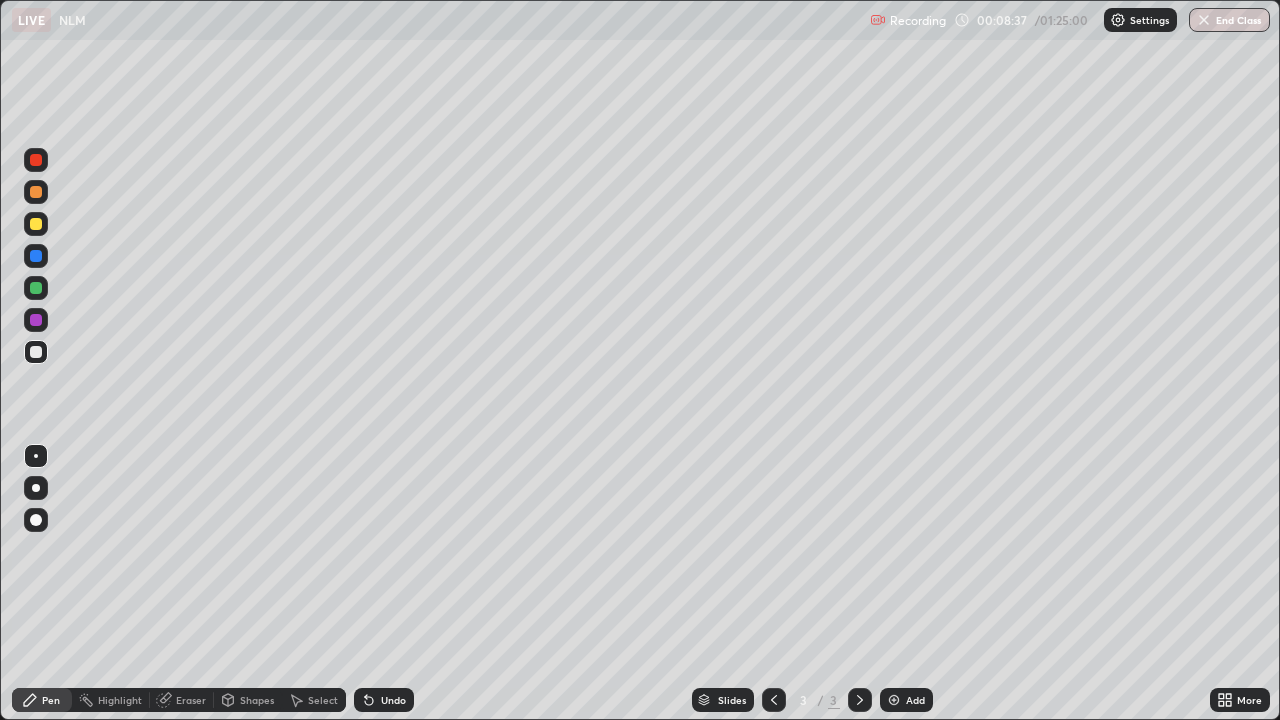 click on "Undo" at bounding box center [393, 700] 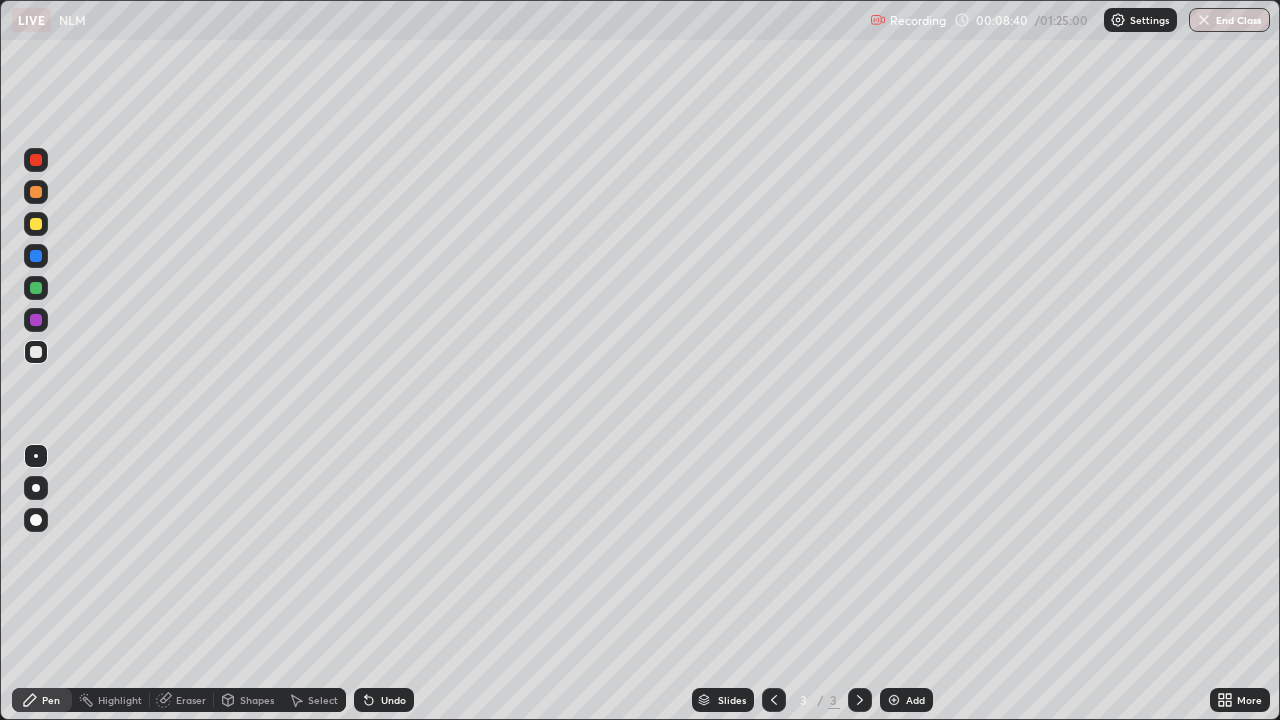 click at bounding box center [36, 192] 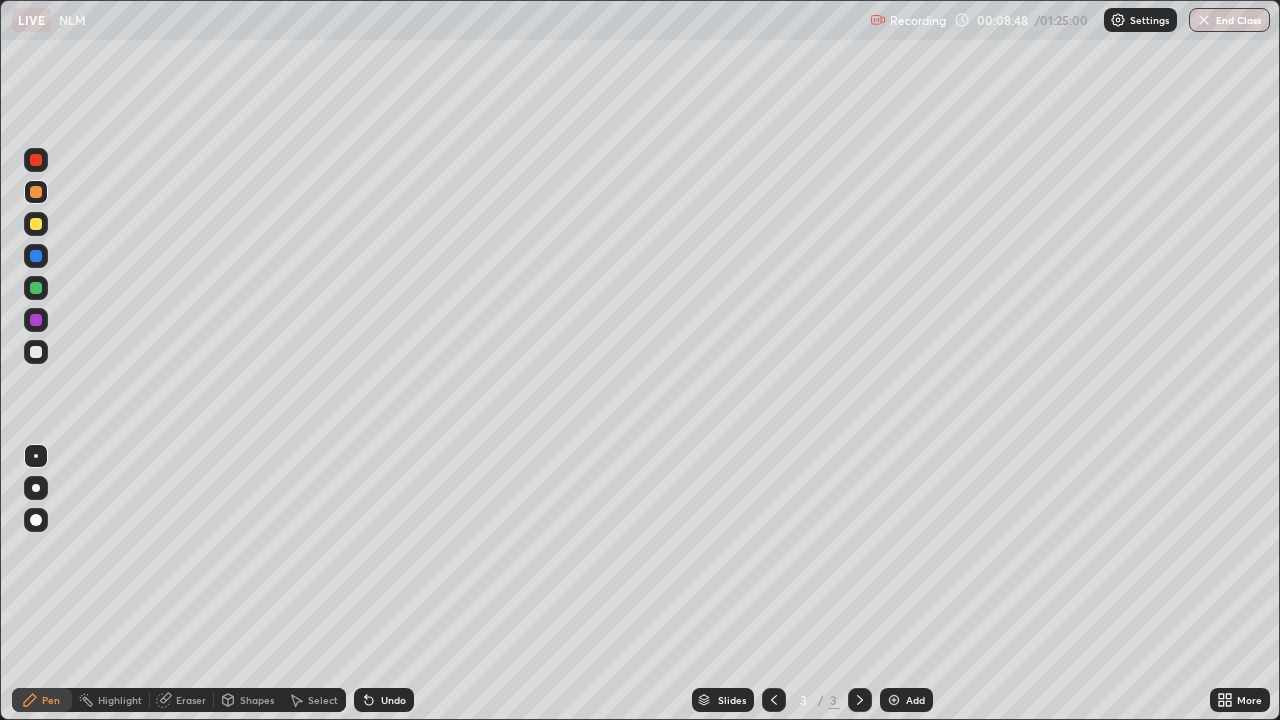 click at bounding box center (36, 352) 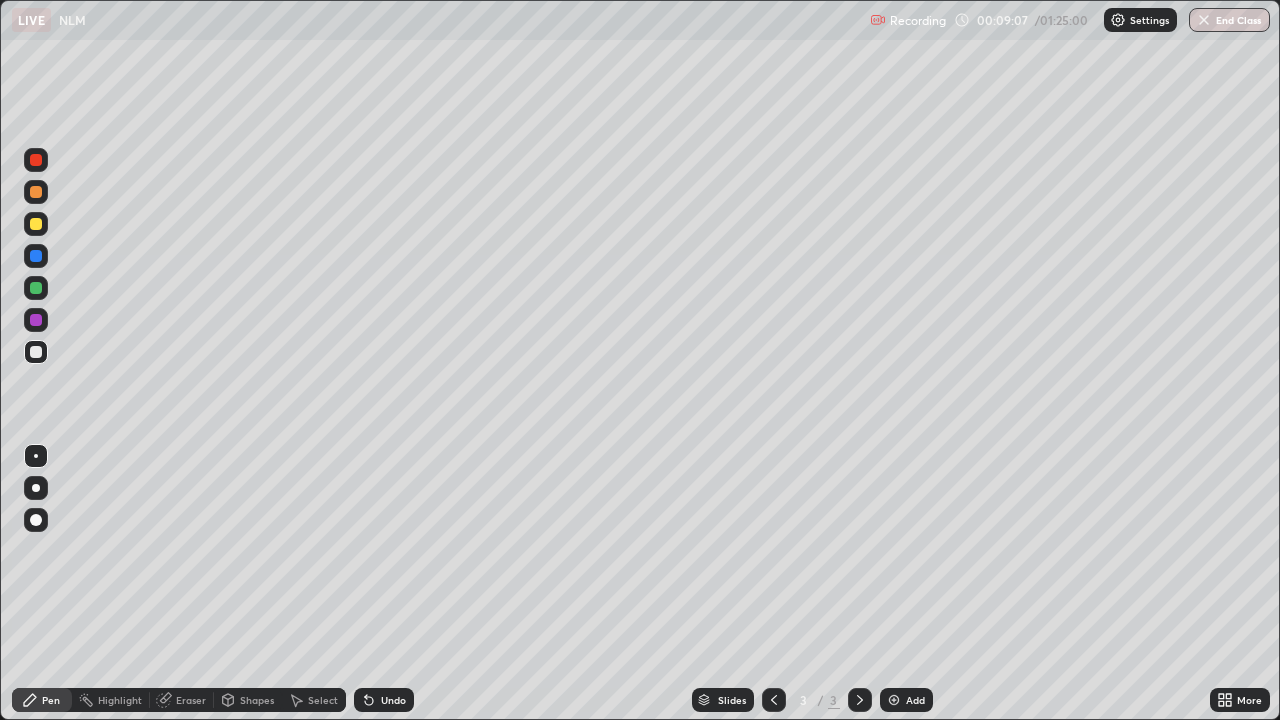 click at bounding box center (36, 224) 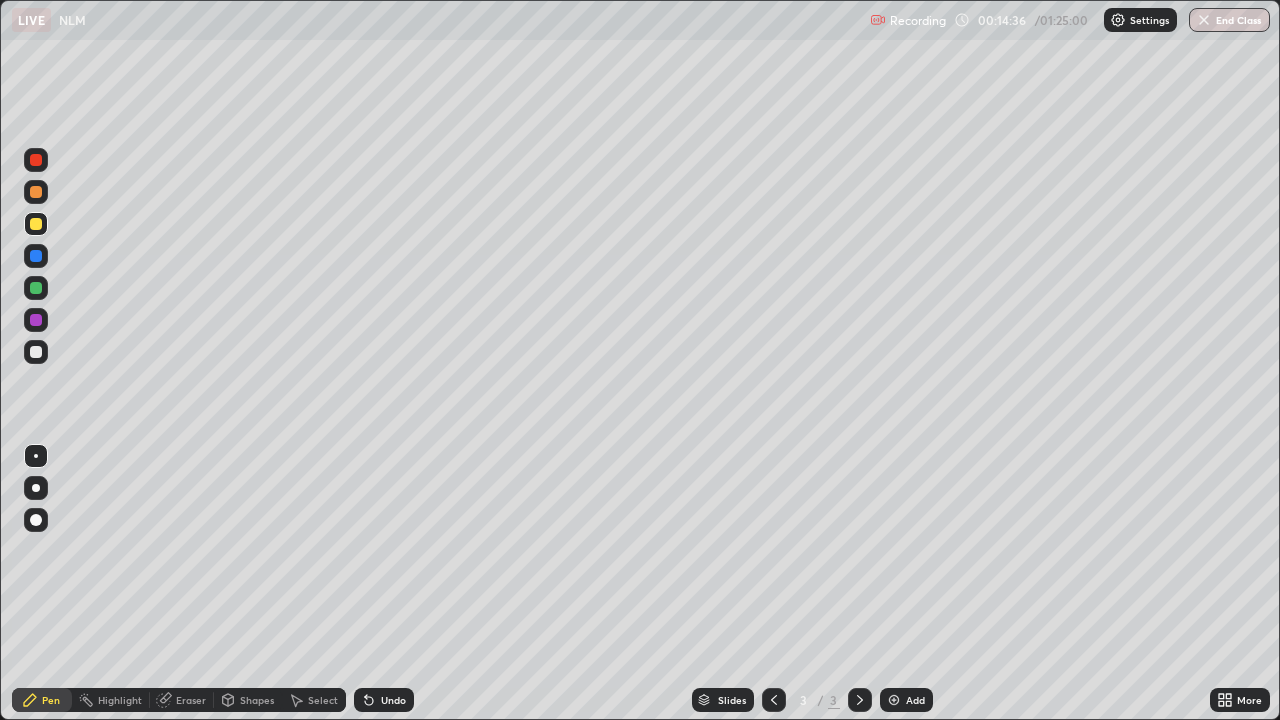click at bounding box center [894, 700] 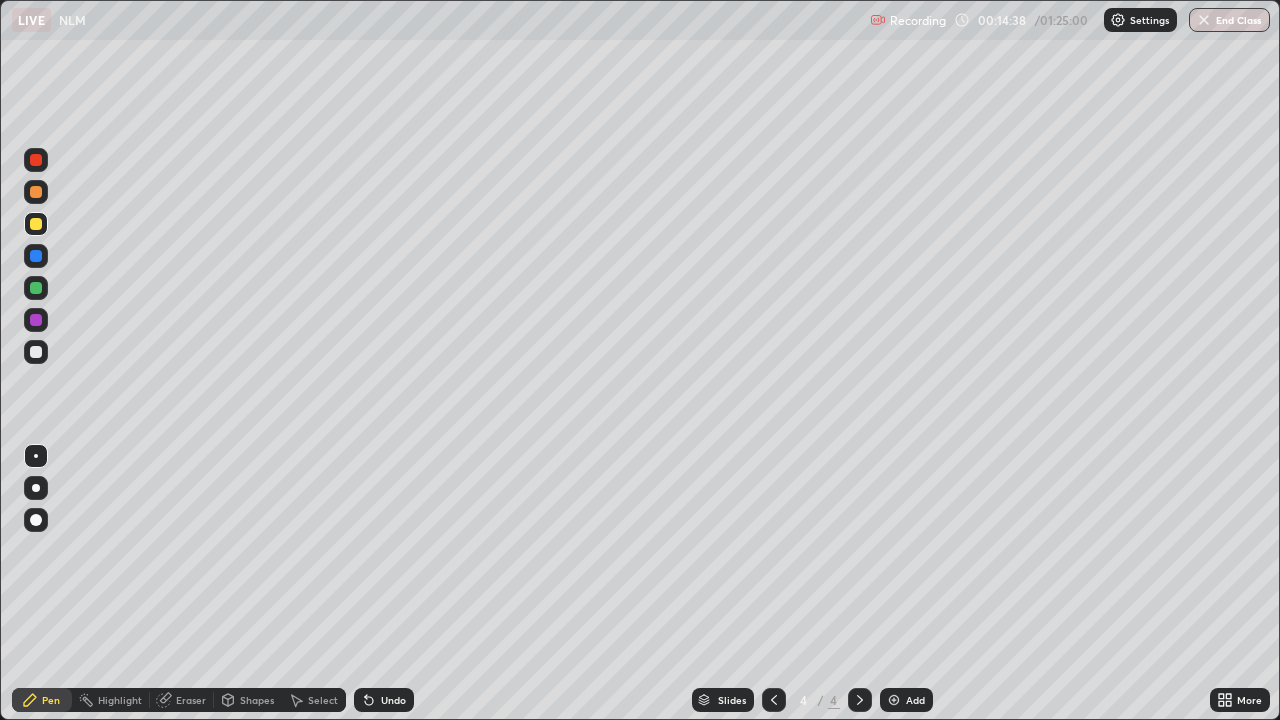 click at bounding box center [36, 192] 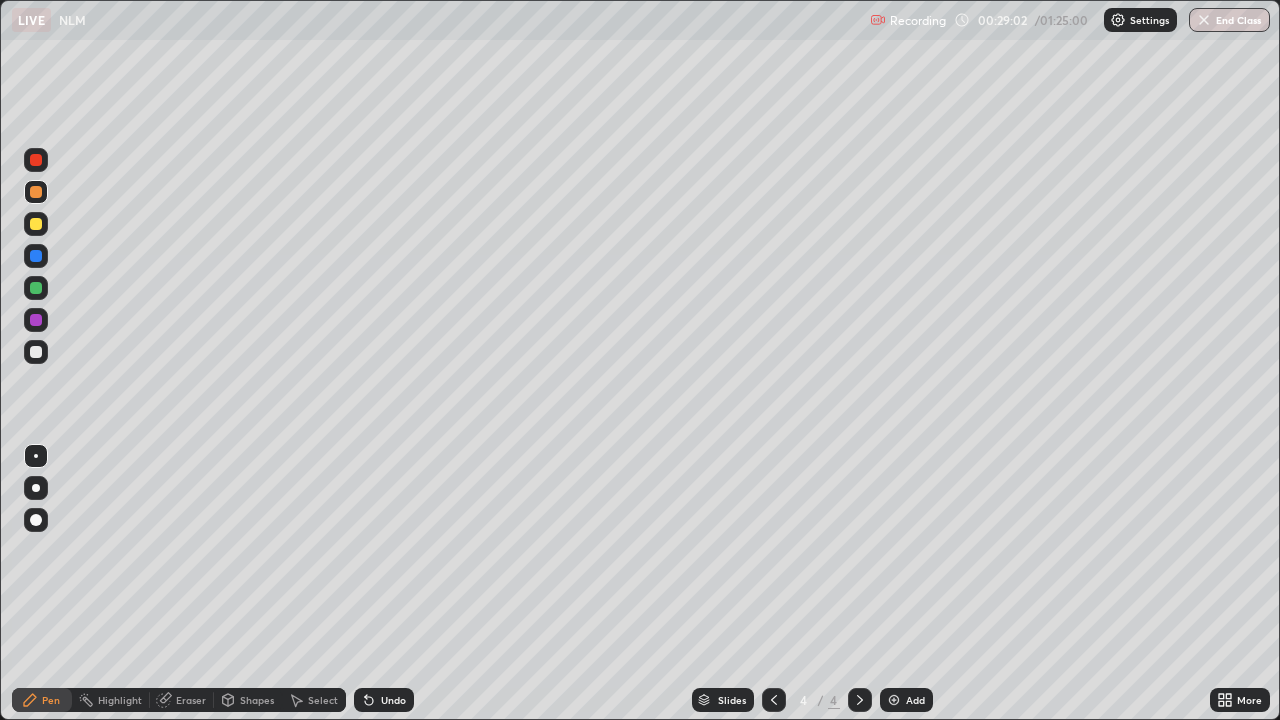 click on "Add" at bounding box center [906, 700] 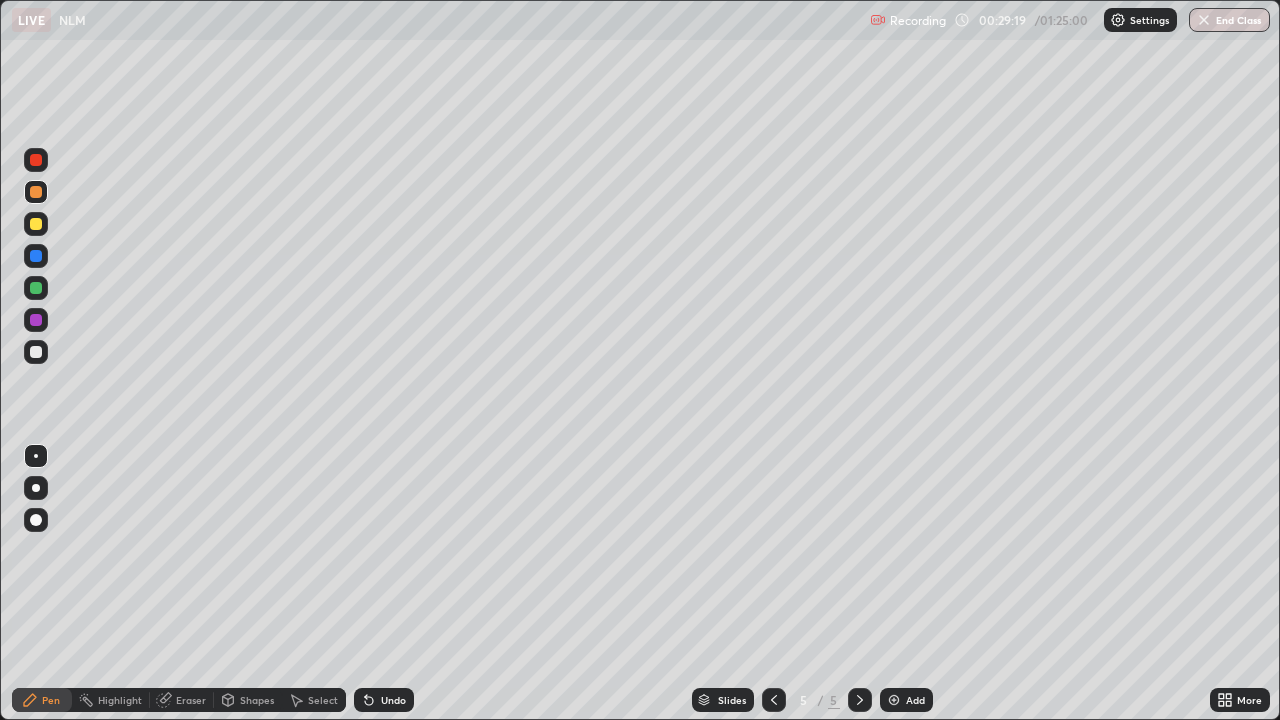 click at bounding box center (36, 320) 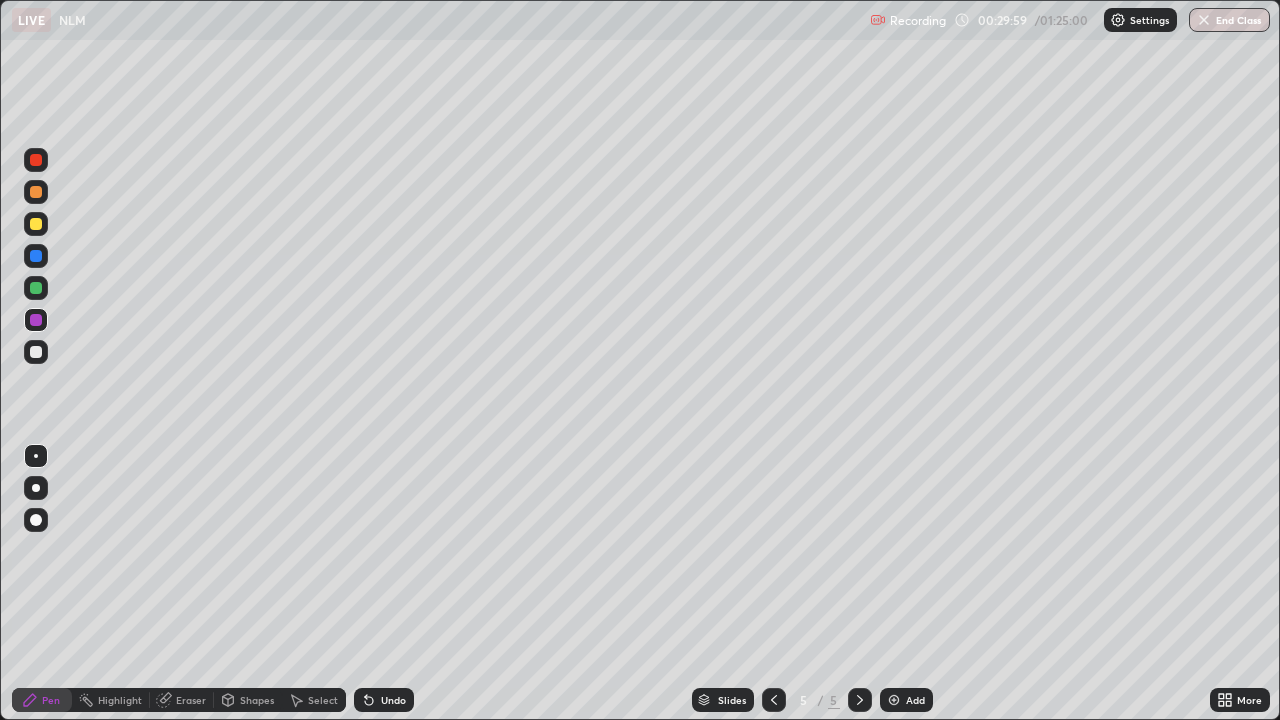 click at bounding box center [36, 192] 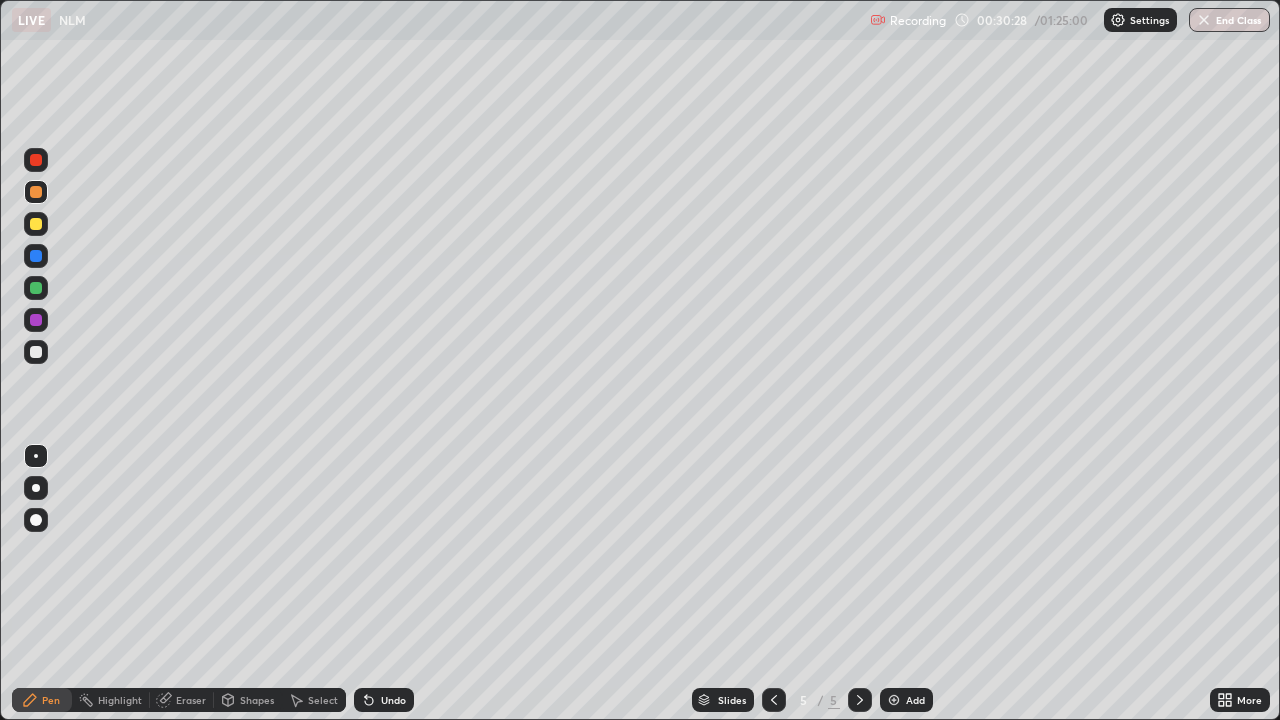 click at bounding box center (36, 352) 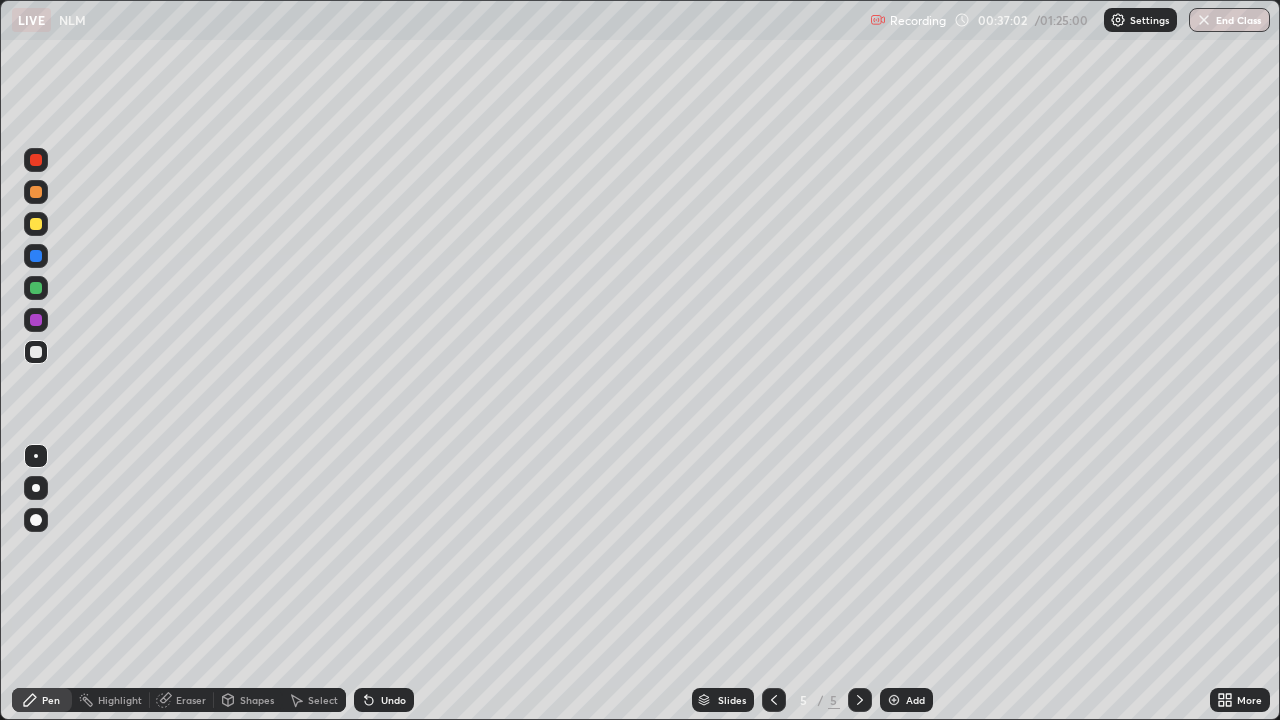 click at bounding box center [894, 700] 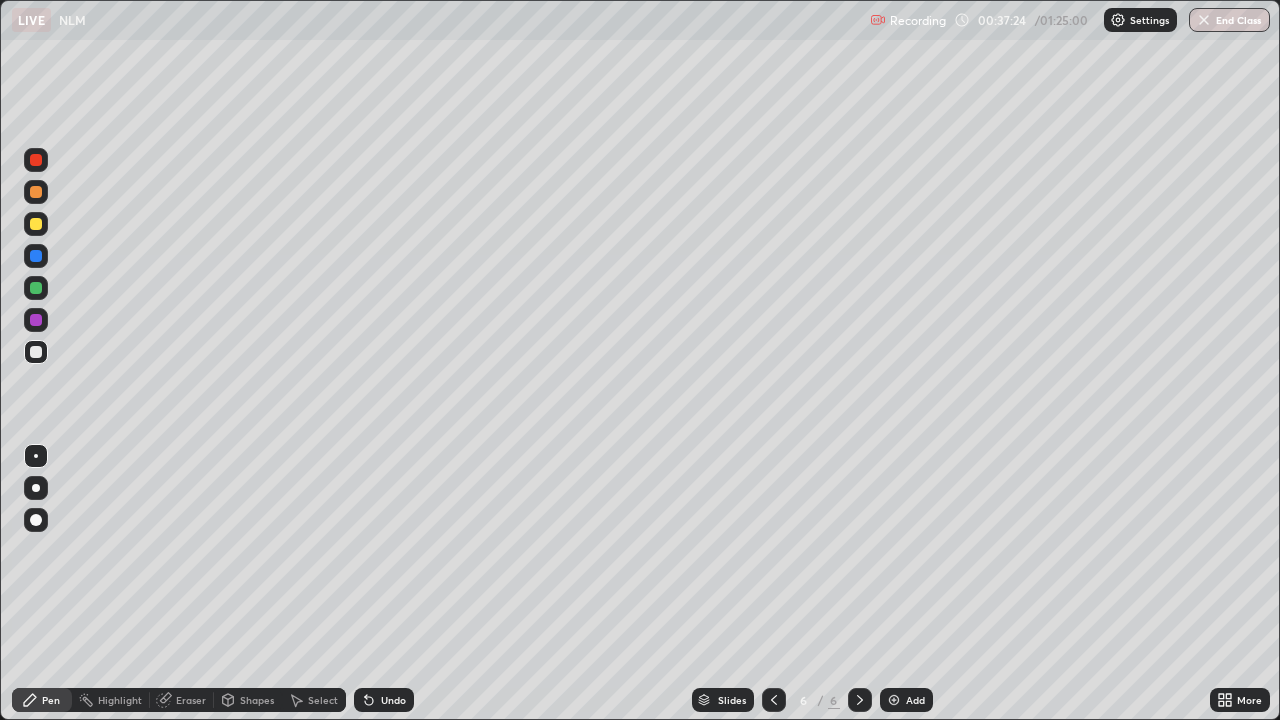 click at bounding box center [36, 320] 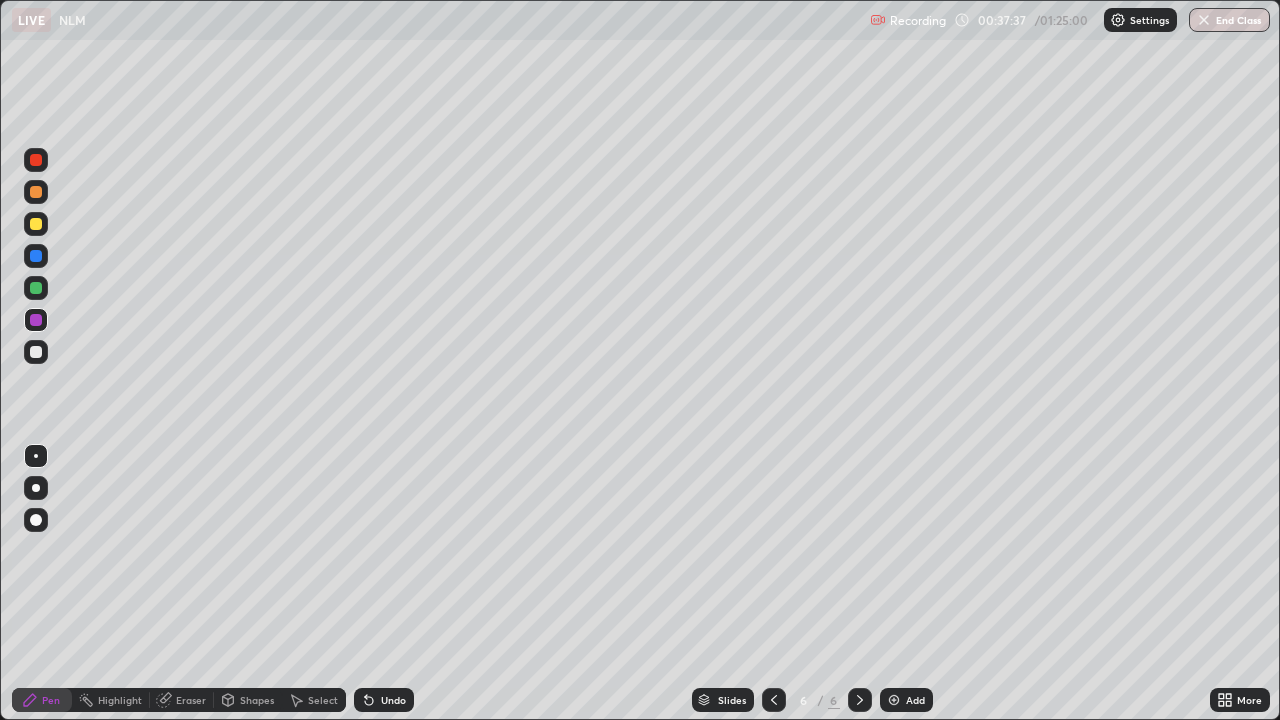 click on "Undo" at bounding box center (393, 700) 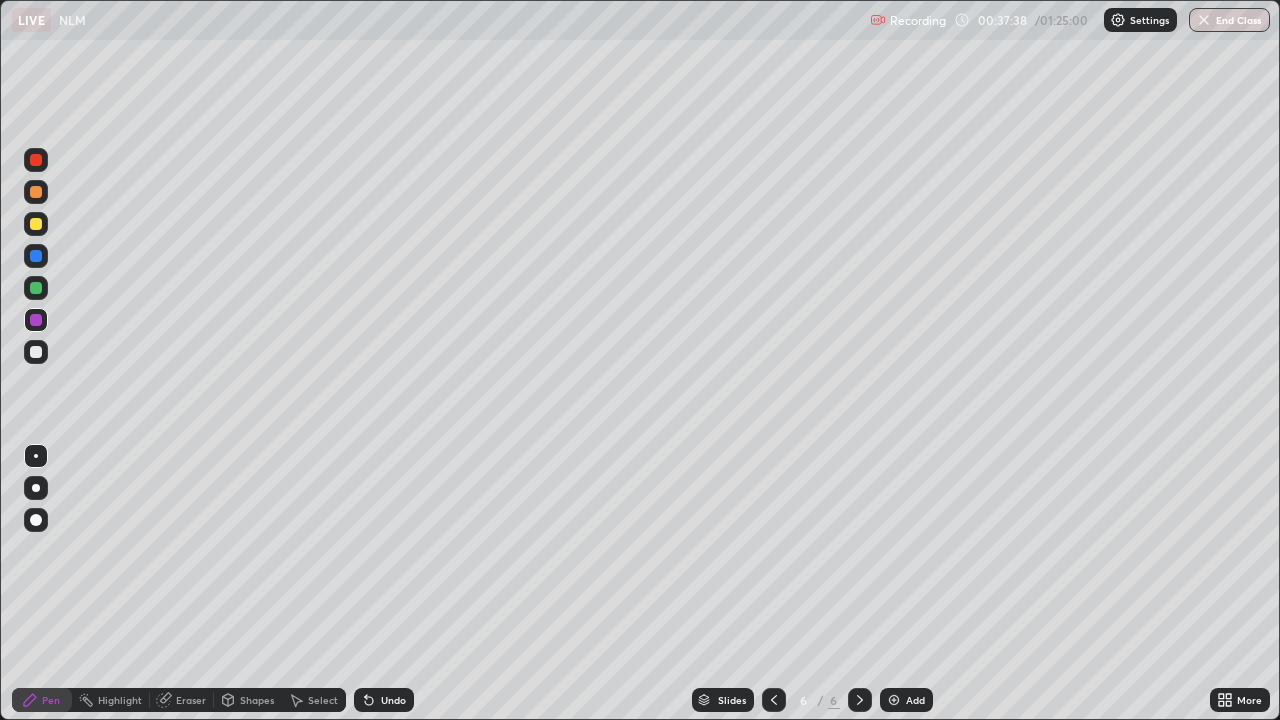 click on "Undo" at bounding box center (384, 700) 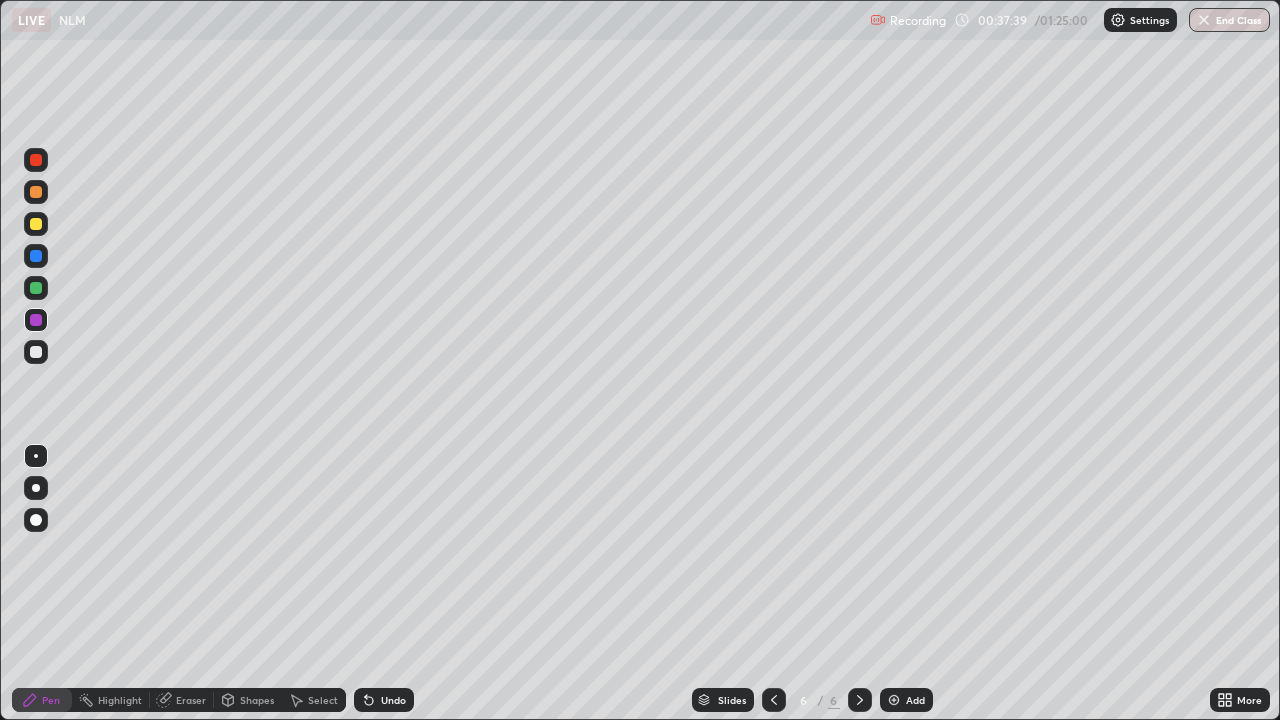 click on "Undo" at bounding box center [393, 700] 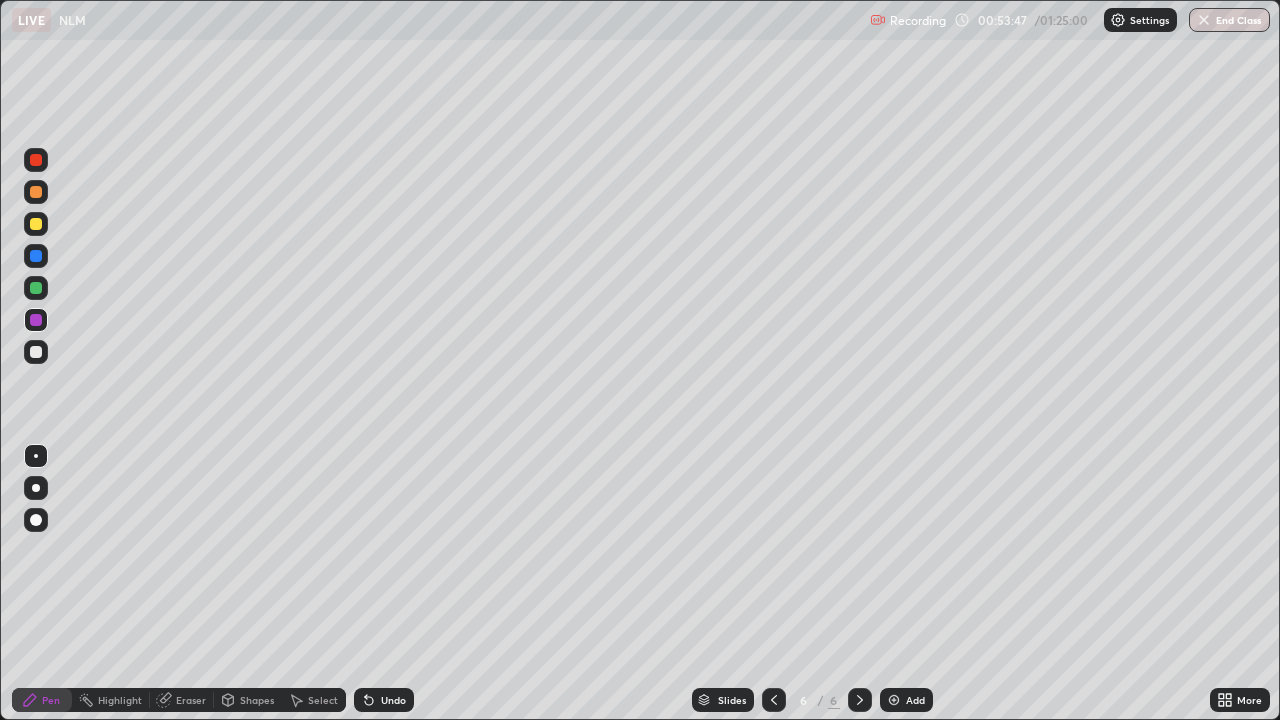 click on "Add" at bounding box center [915, 700] 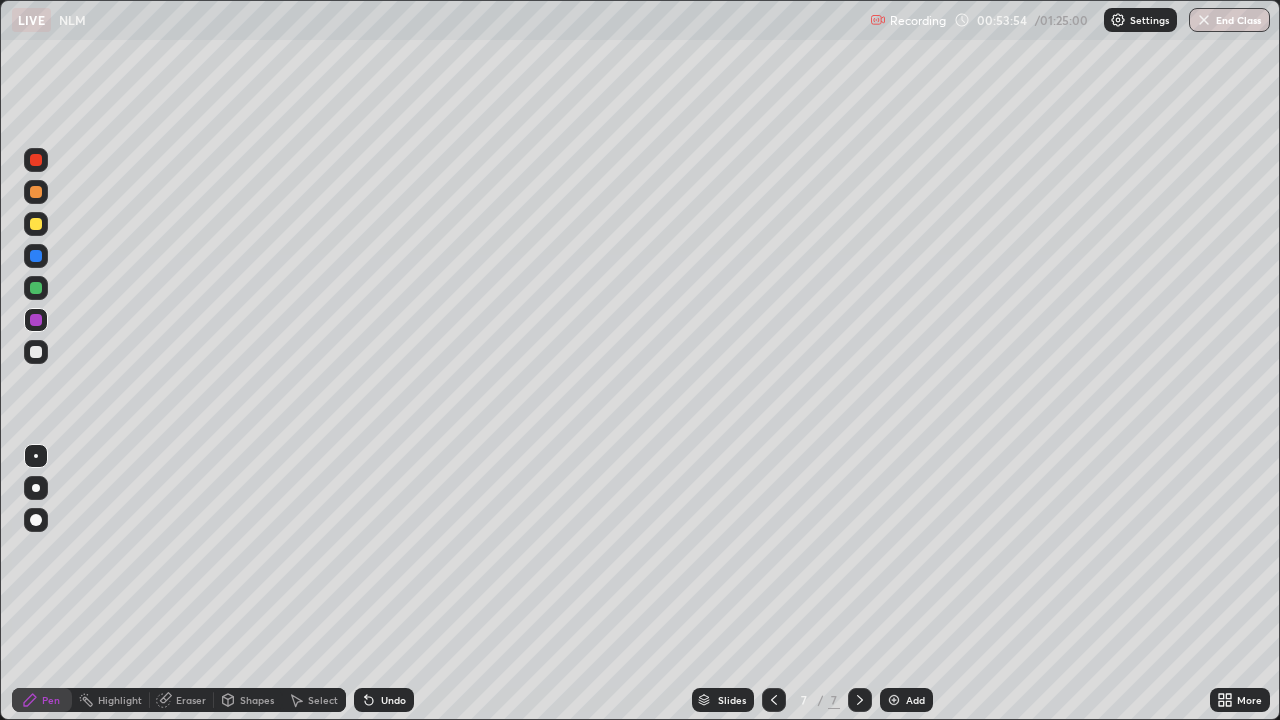 click at bounding box center (36, 192) 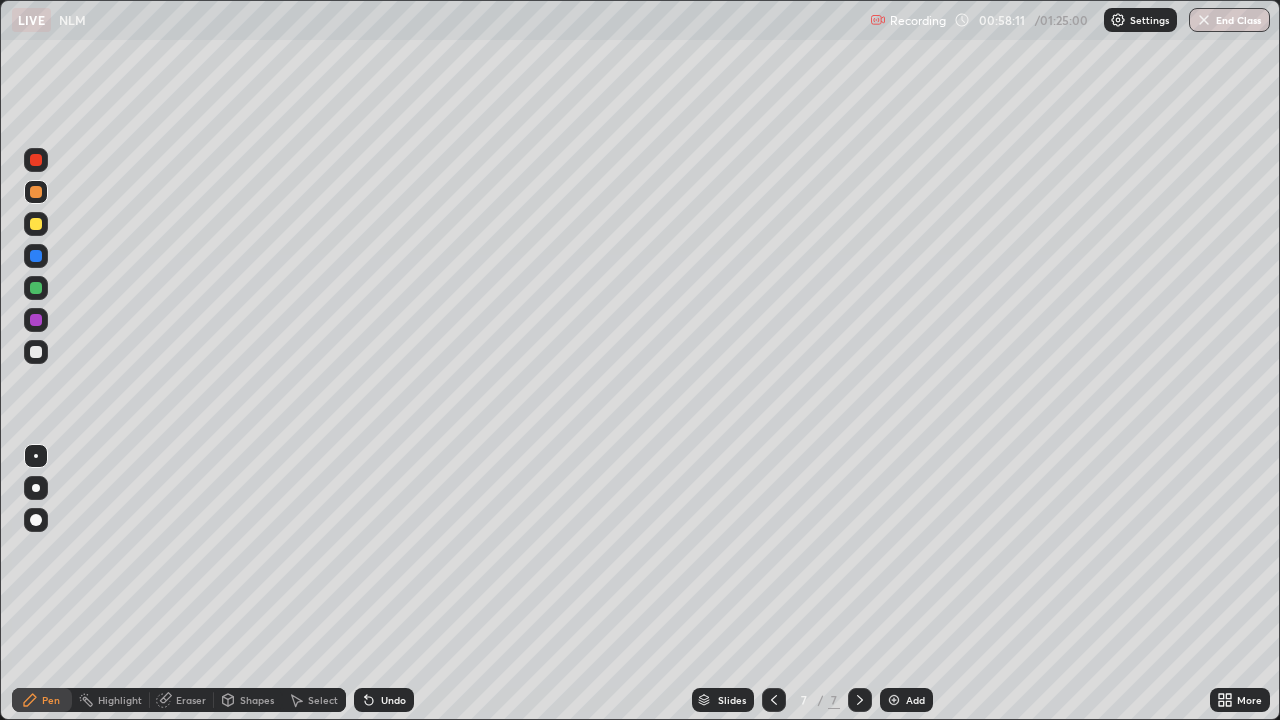 click on "Eraser" at bounding box center [191, 700] 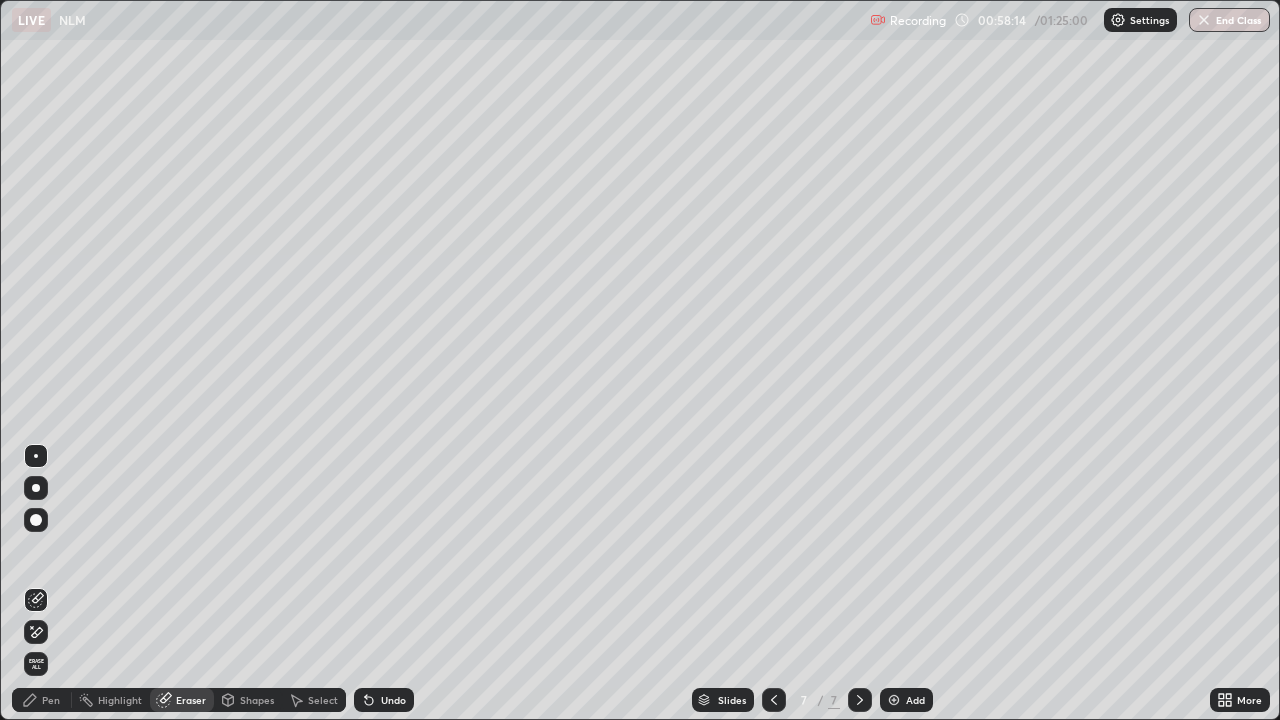 click on "Pen" at bounding box center (51, 700) 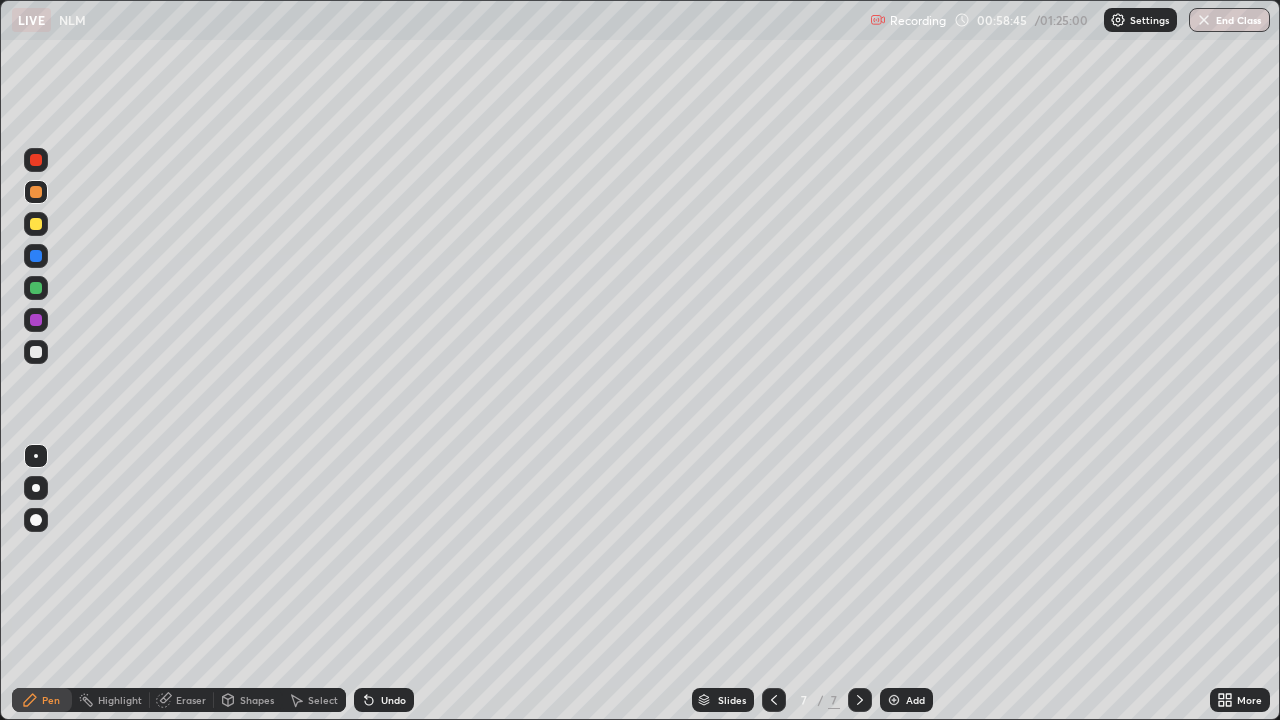 click on "Undo" at bounding box center (393, 700) 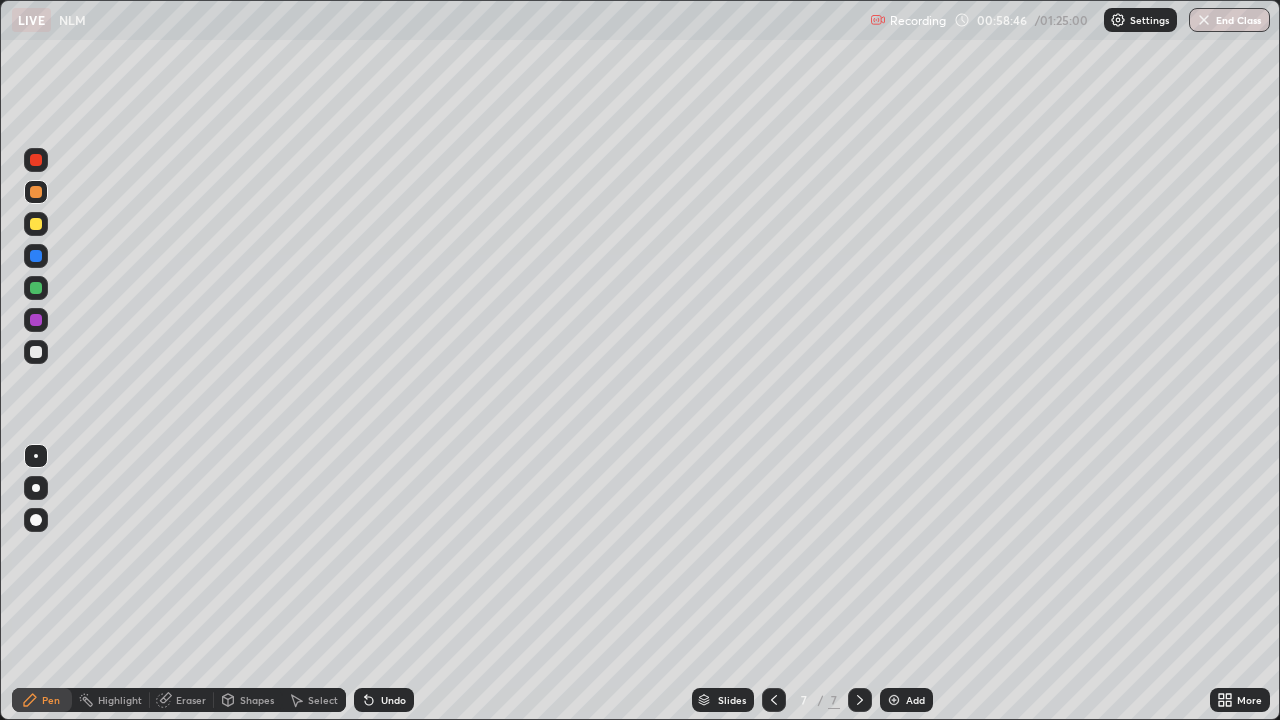 click on "Undo" at bounding box center [393, 700] 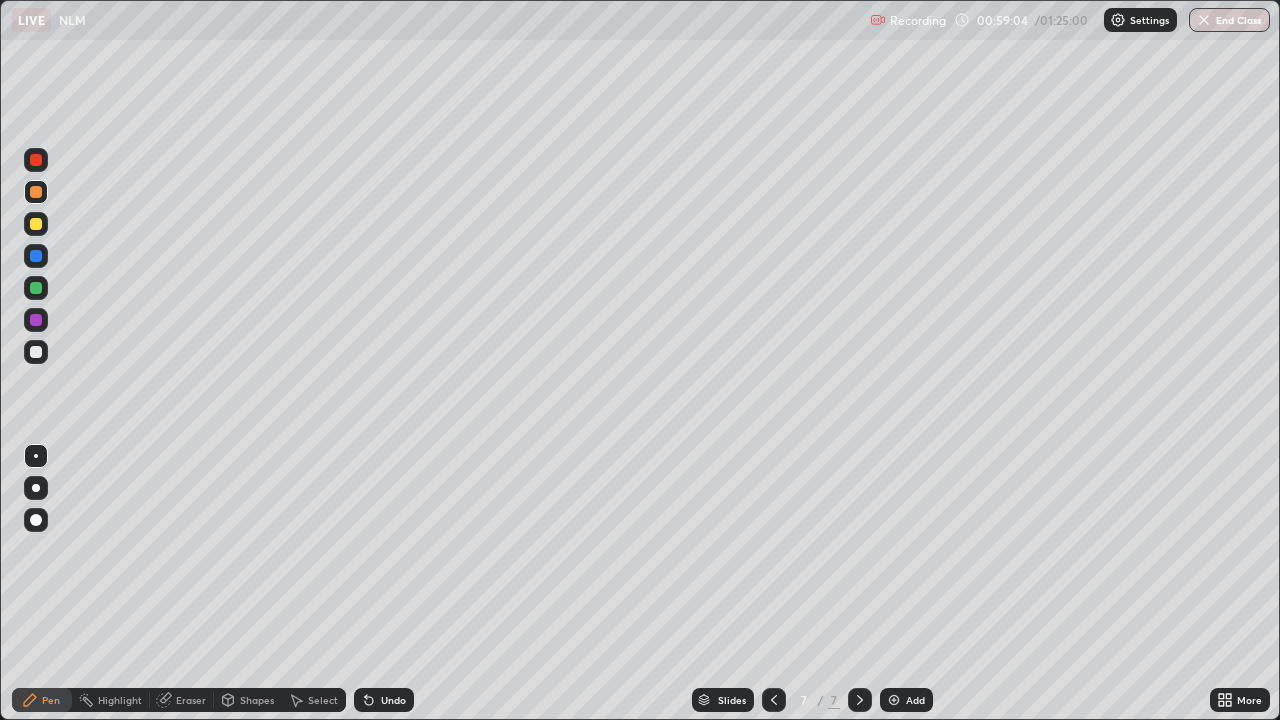click at bounding box center (36, 352) 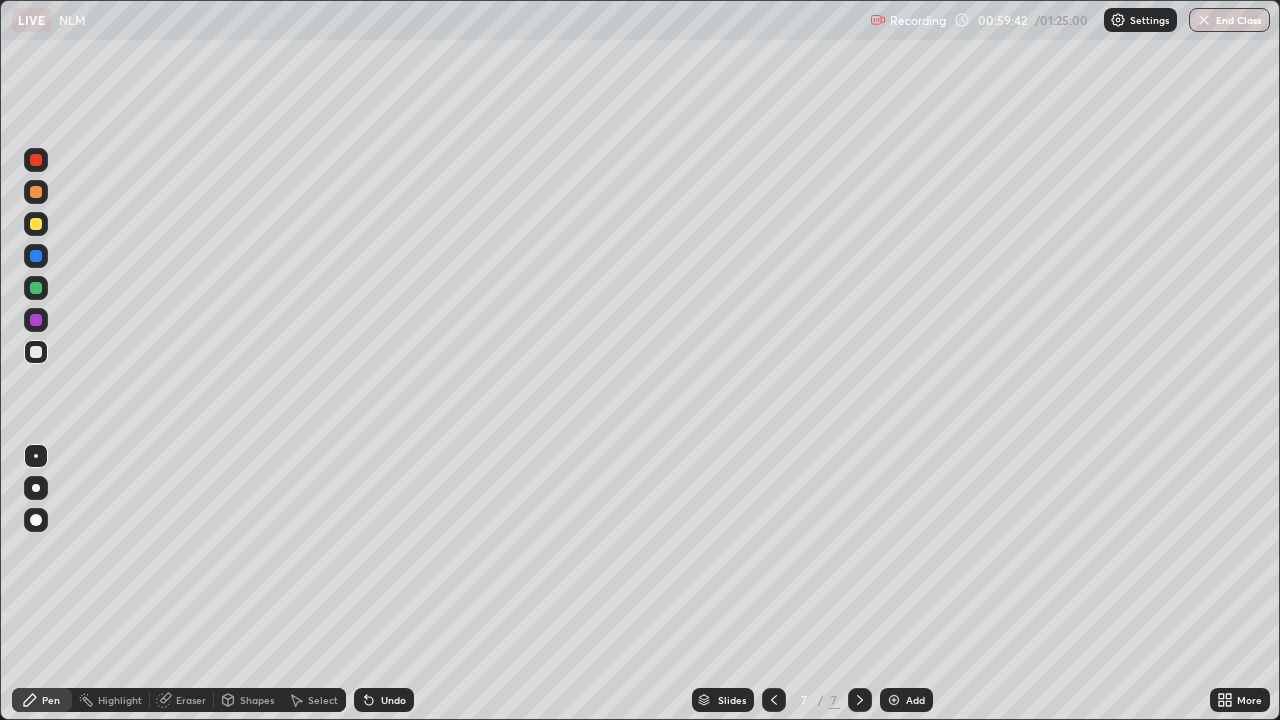 click at bounding box center [36, 256] 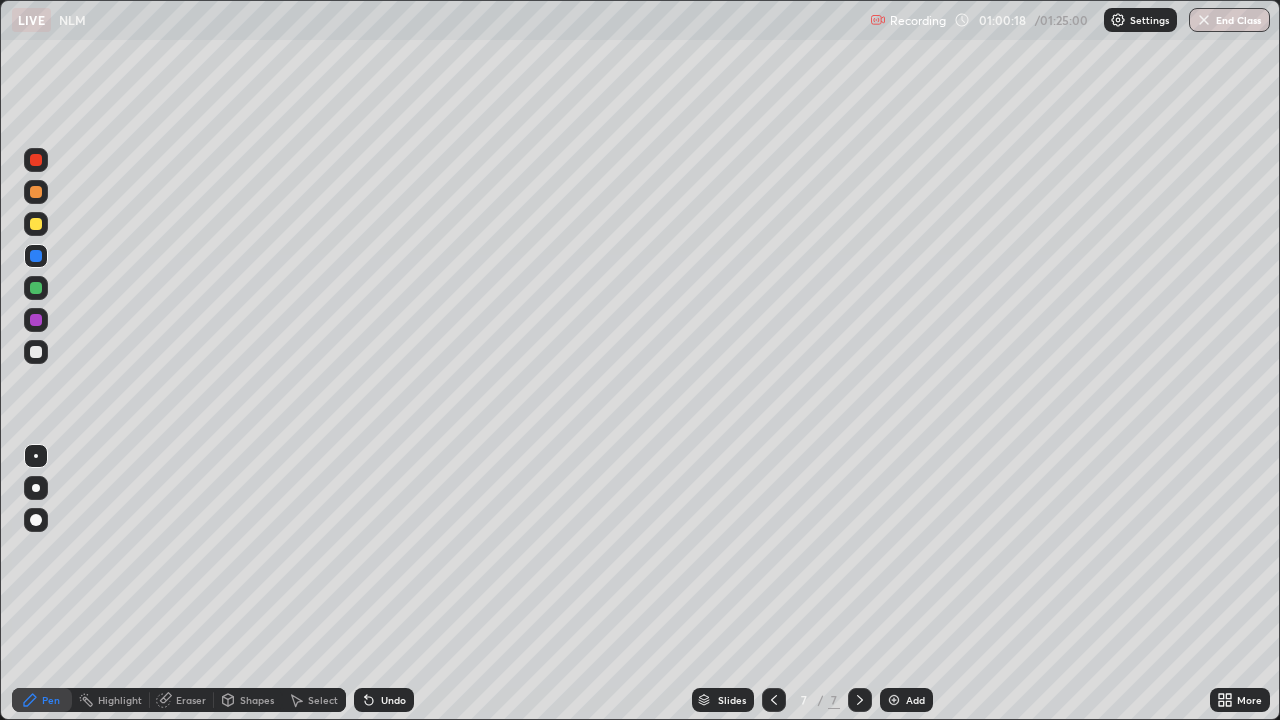 click at bounding box center [36, 352] 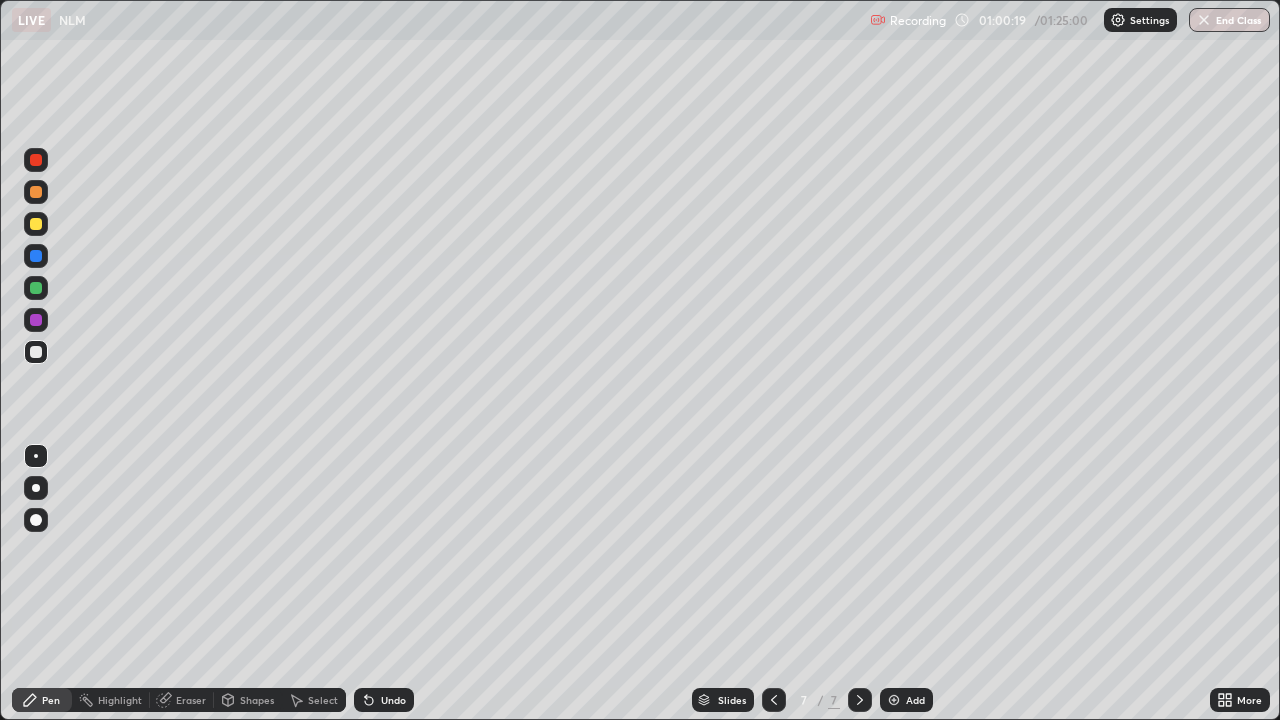 click at bounding box center [36, 224] 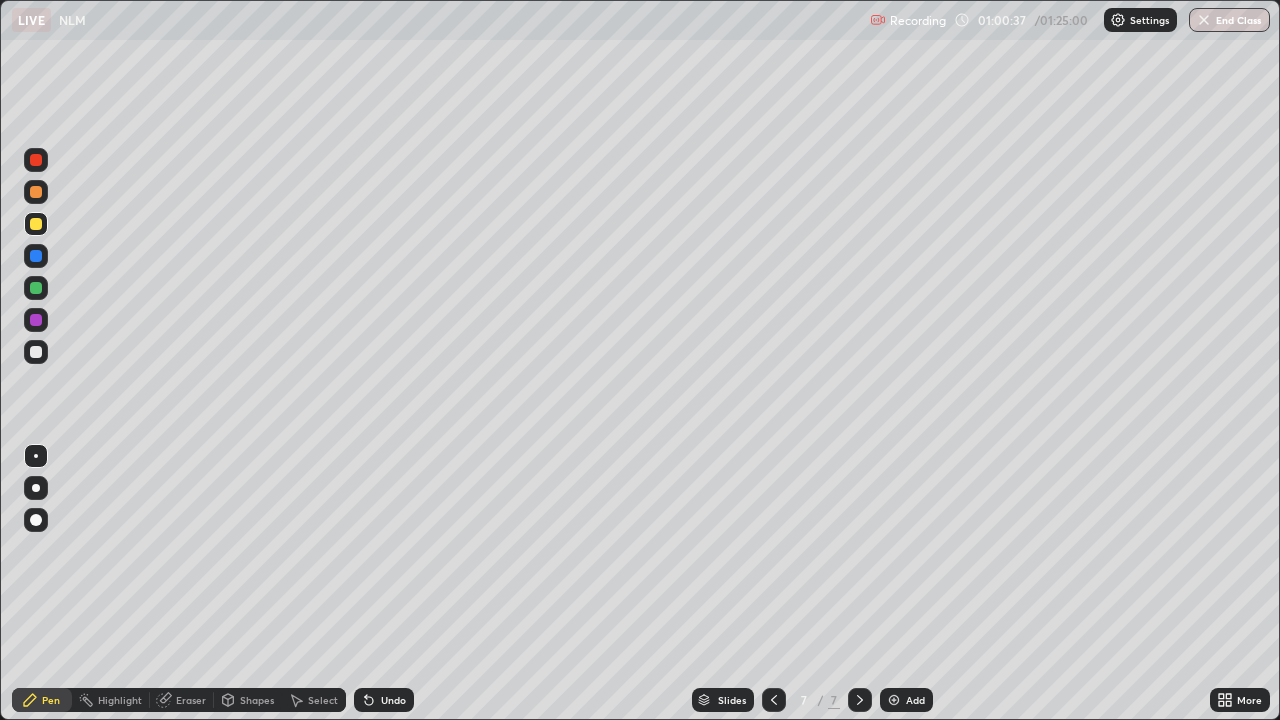 click on "Undo" at bounding box center [393, 700] 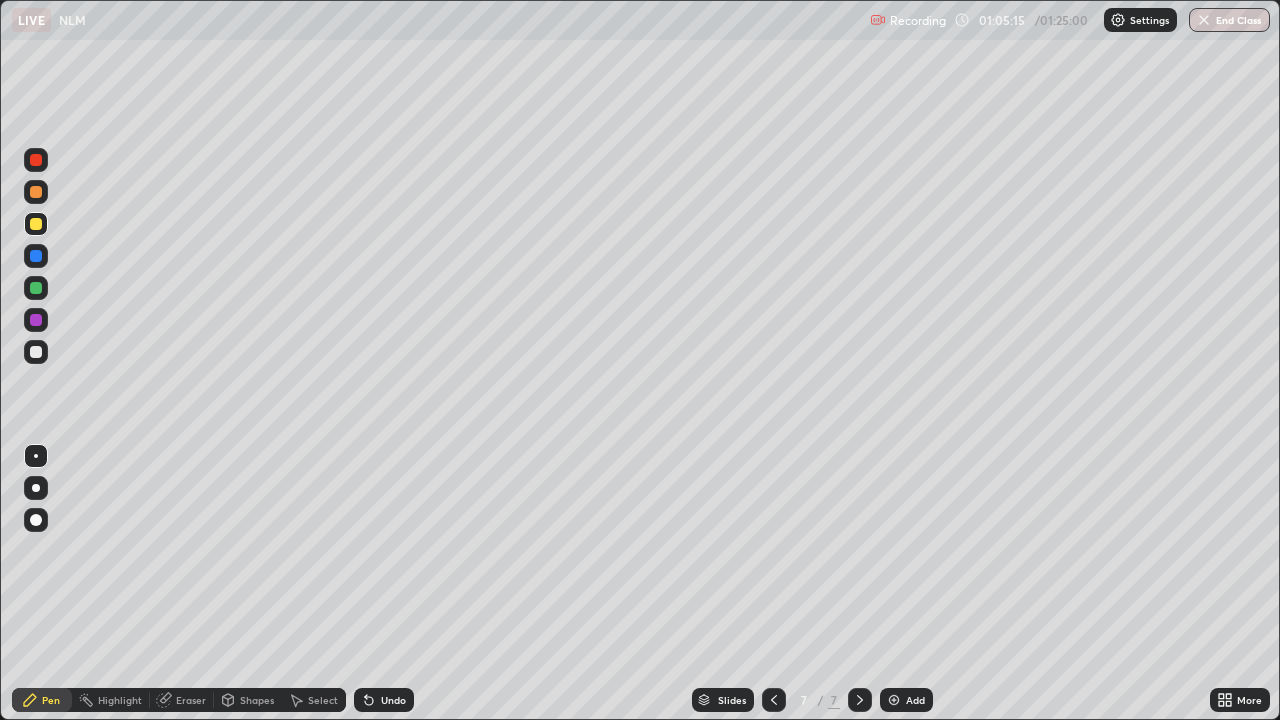click at bounding box center [36, 192] 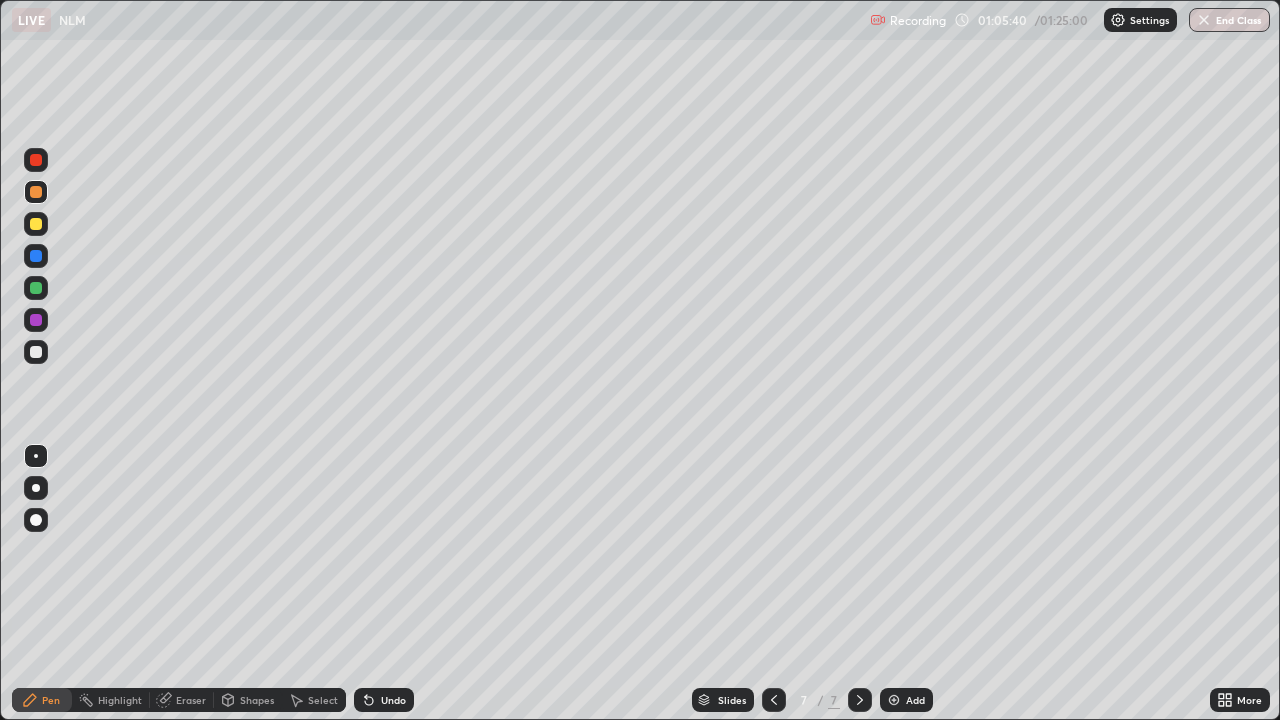 click on "Add" at bounding box center [915, 700] 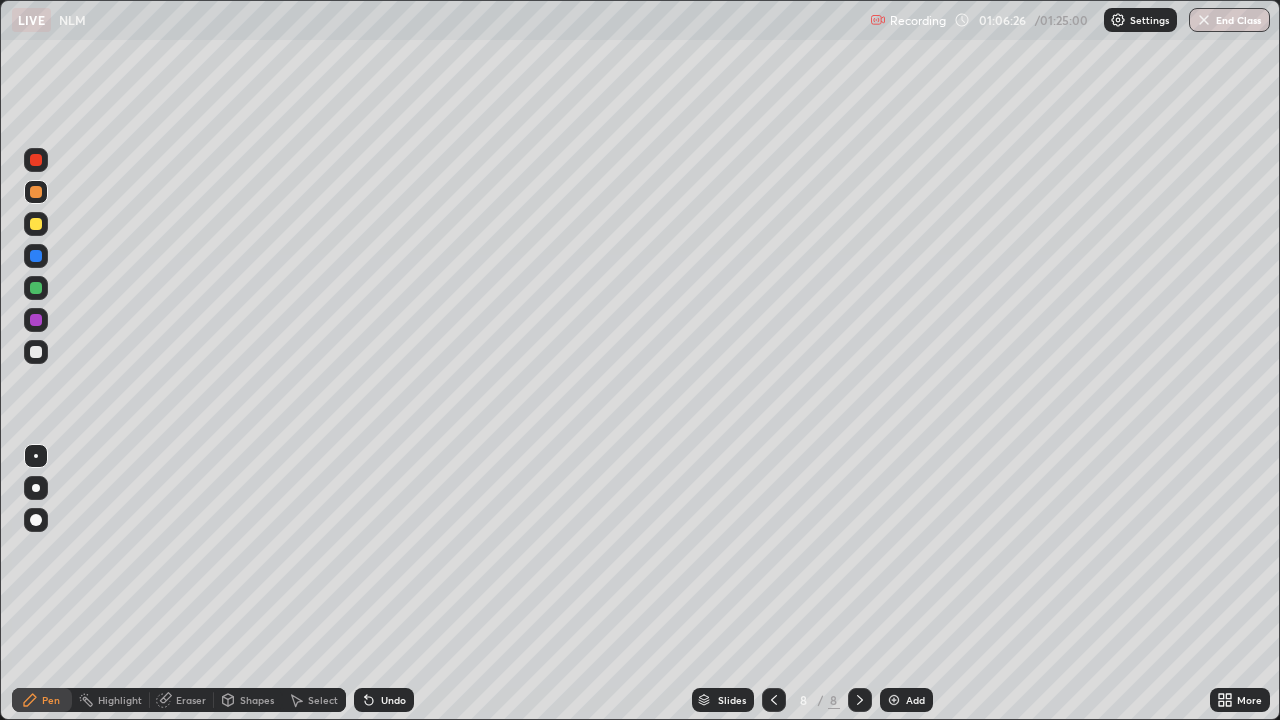 click on "Undo" at bounding box center (393, 700) 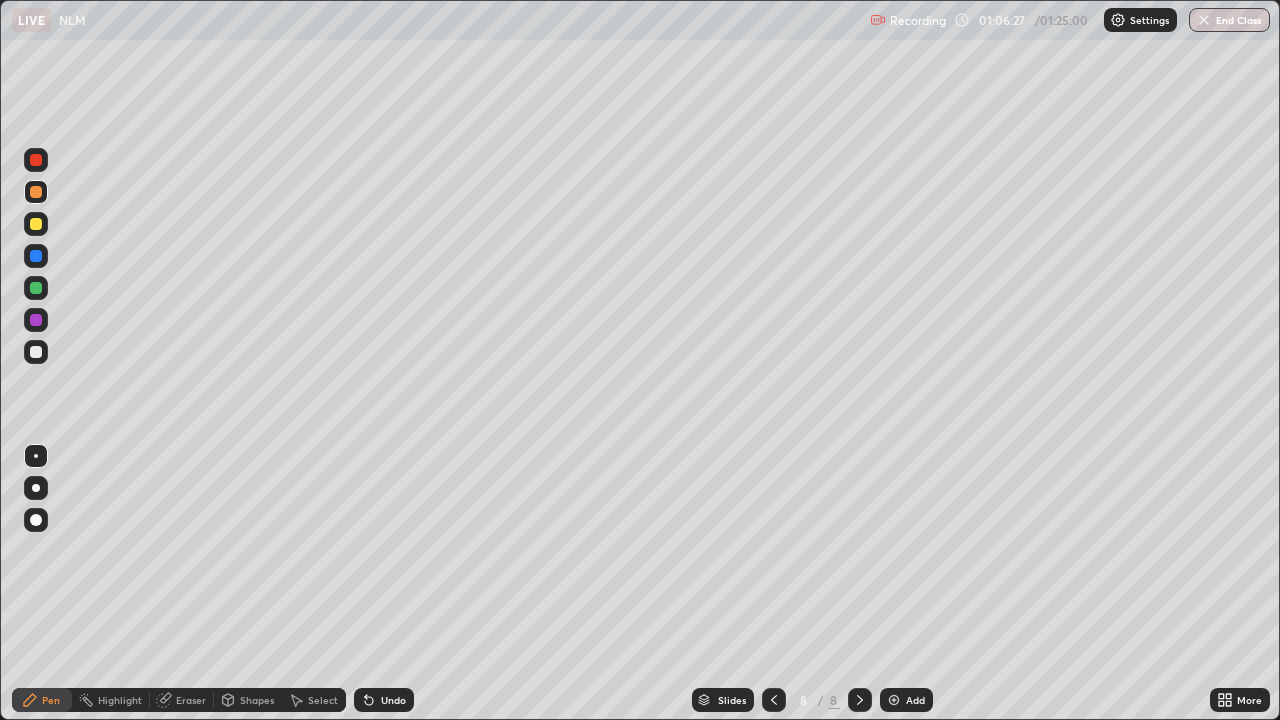 click on "Undo" at bounding box center [393, 700] 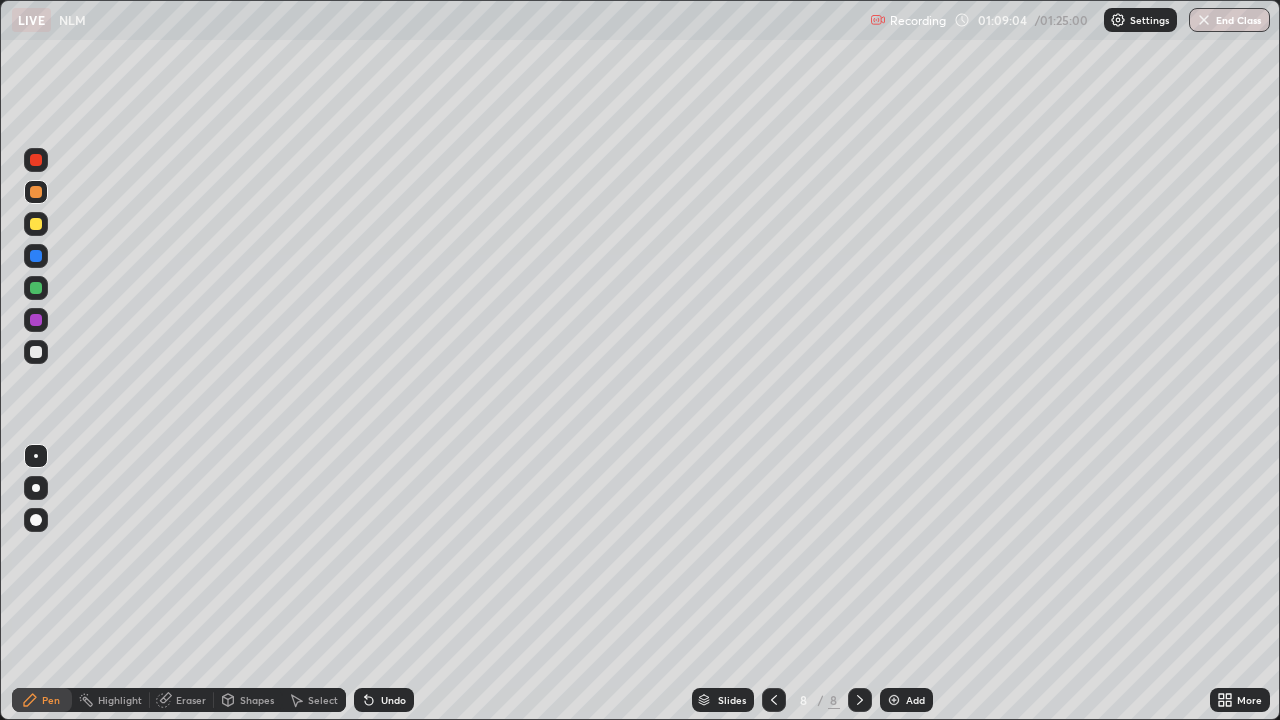 click on "Undo" at bounding box center [393, 700] 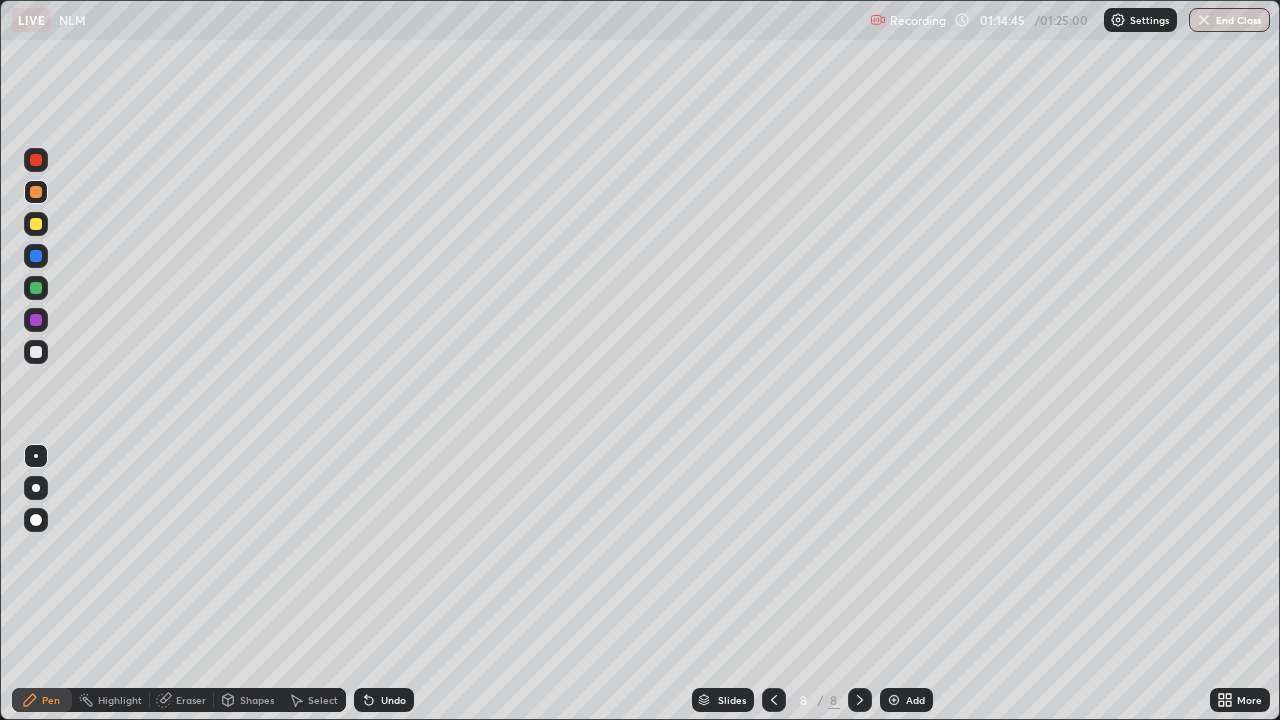 click on "Add" at bounding box center (915, 700) 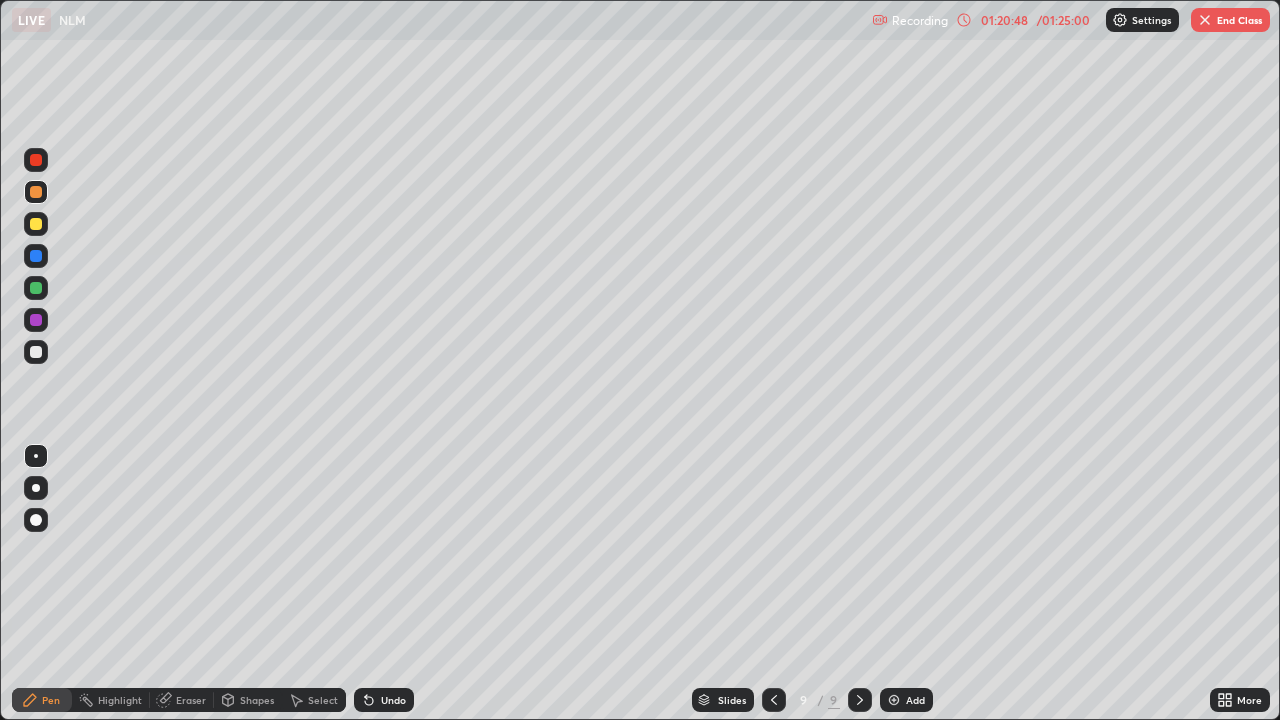 click on "Add" at bounding box center (906, 700) 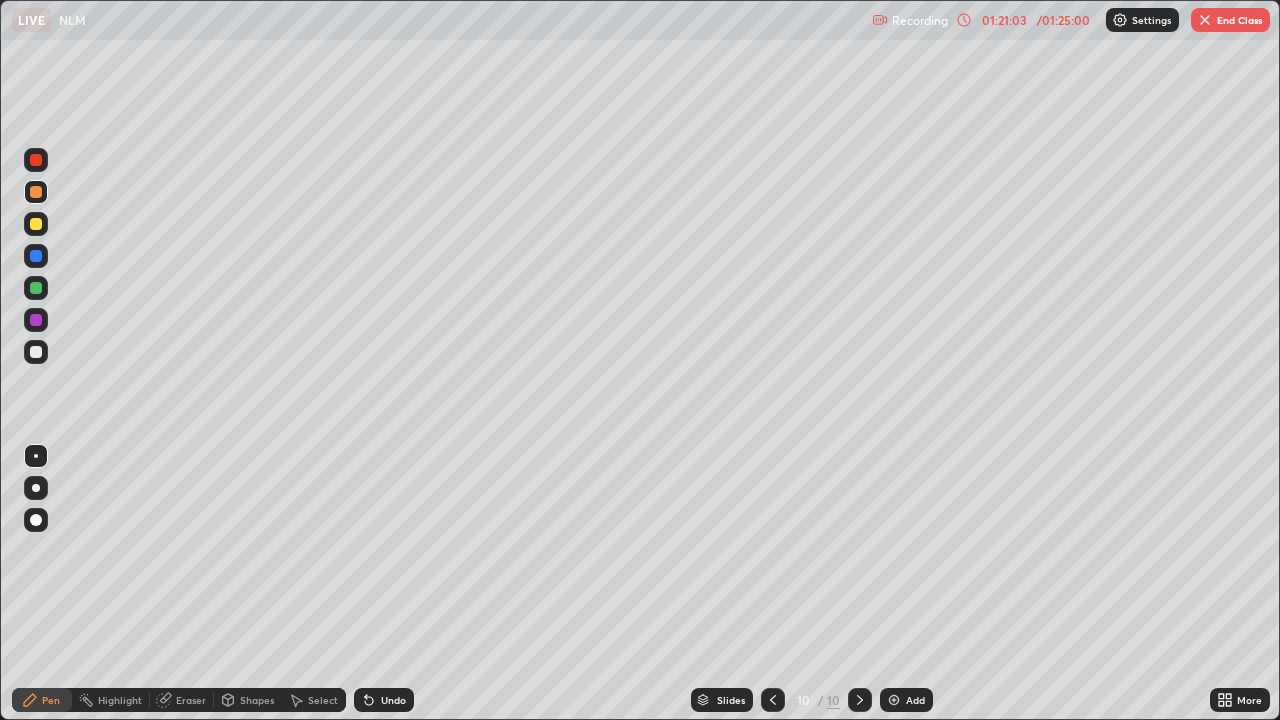 click at bounding box center (36, 224) 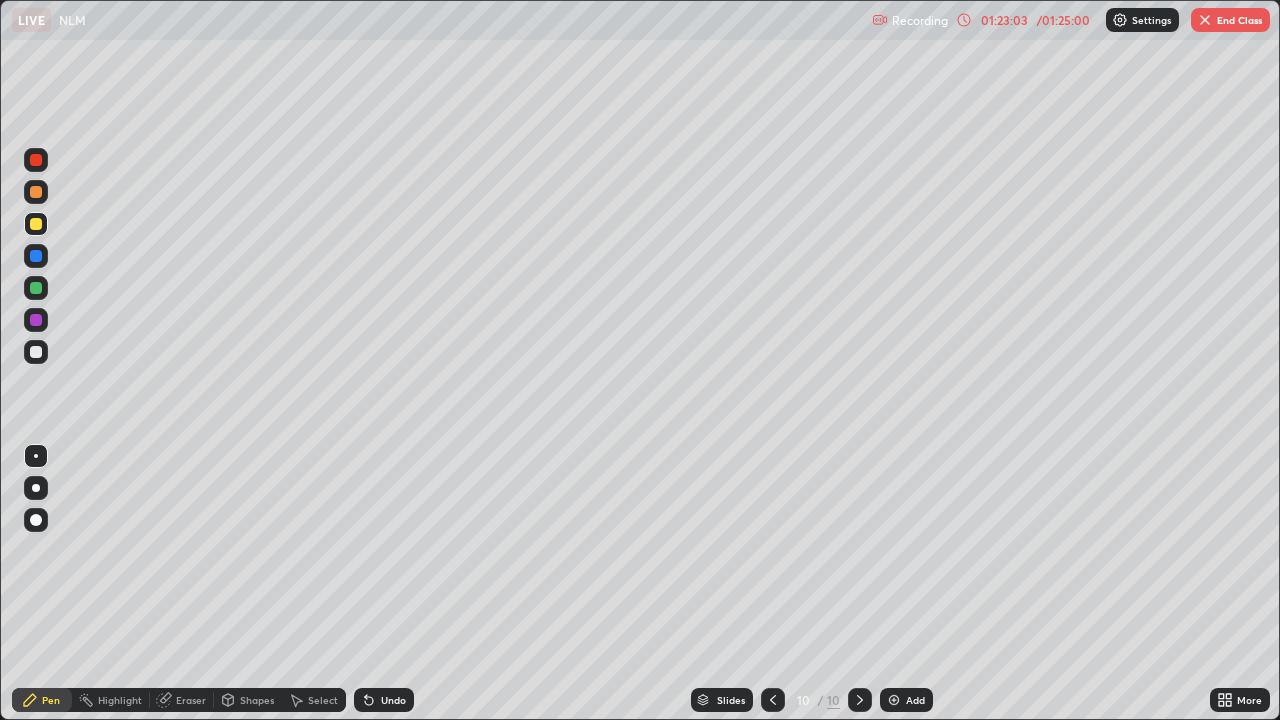 click at bounding box center [36, 192] 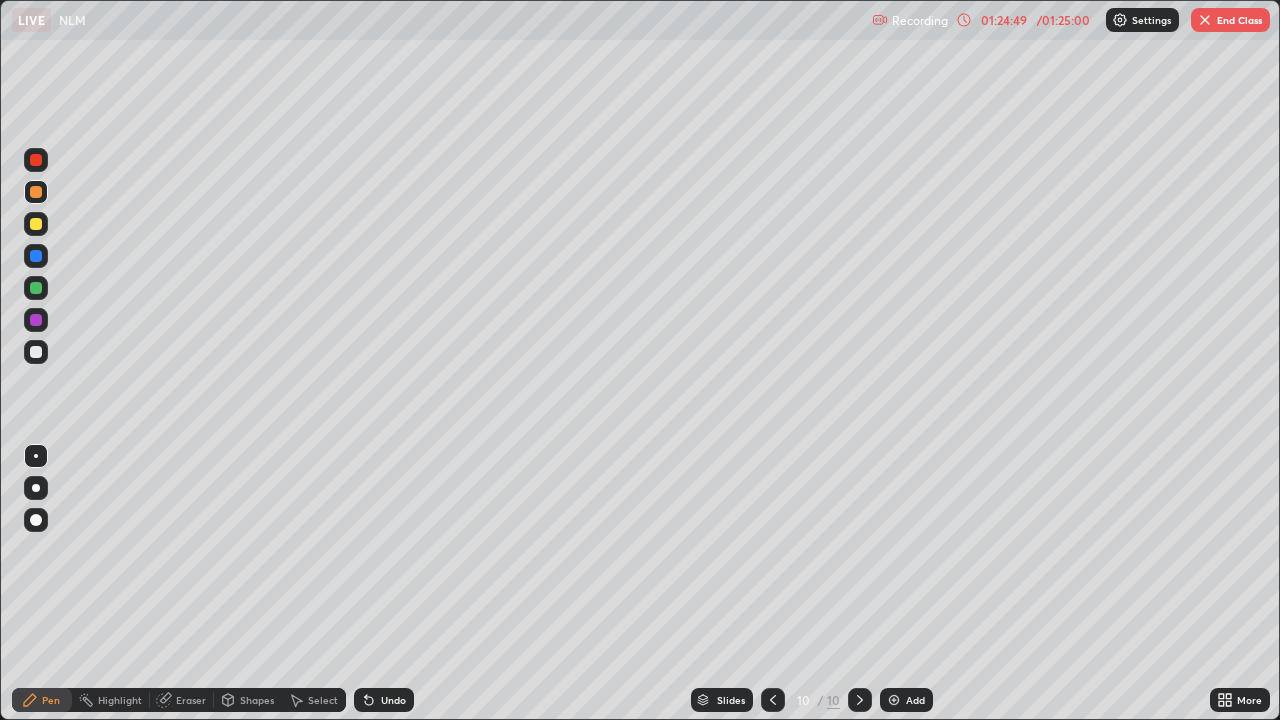 click on "End Class" at bounding box center (1230, 20) 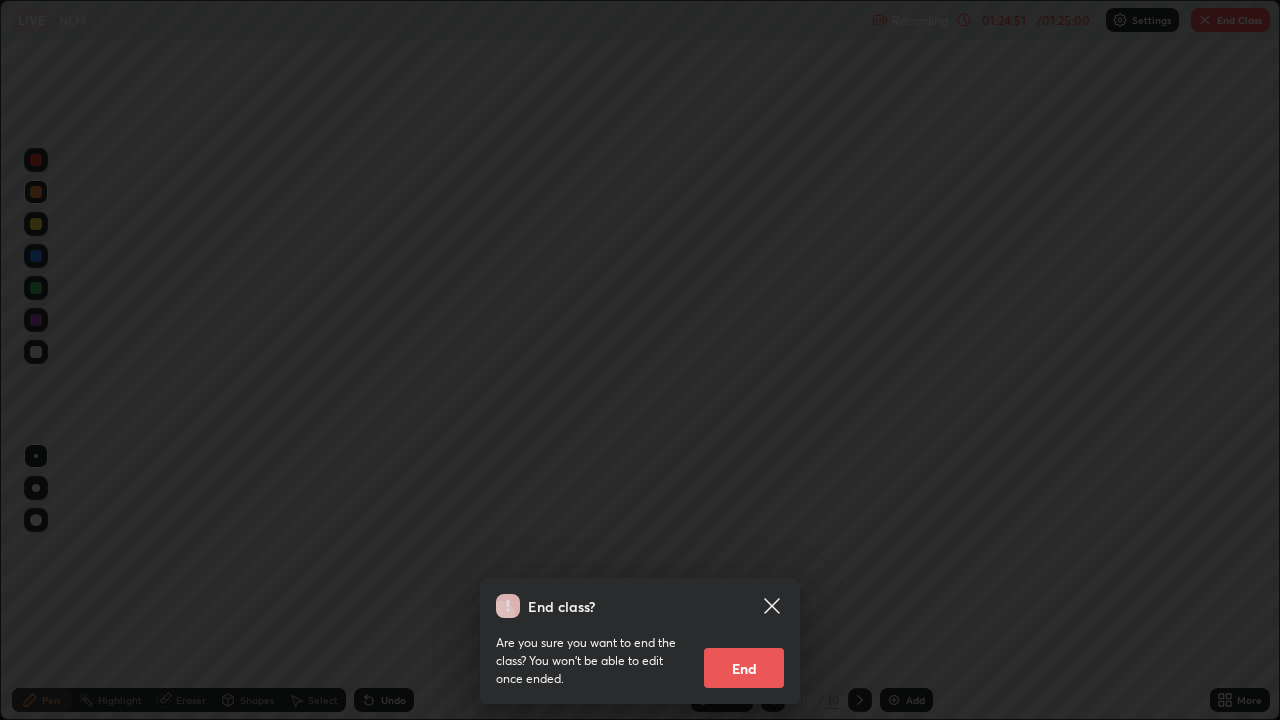 click on "End" at bounding box center [744, 668] 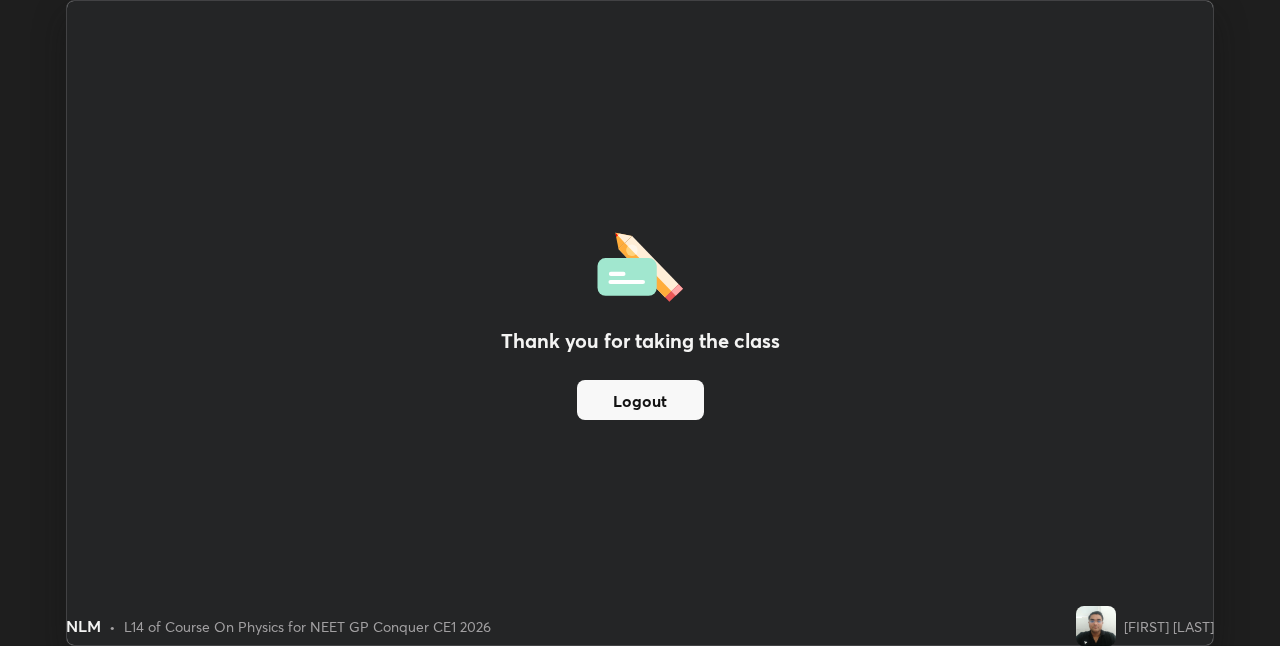 scroll, scrollTop: 646, scrollLeft: 1280, axis: both 